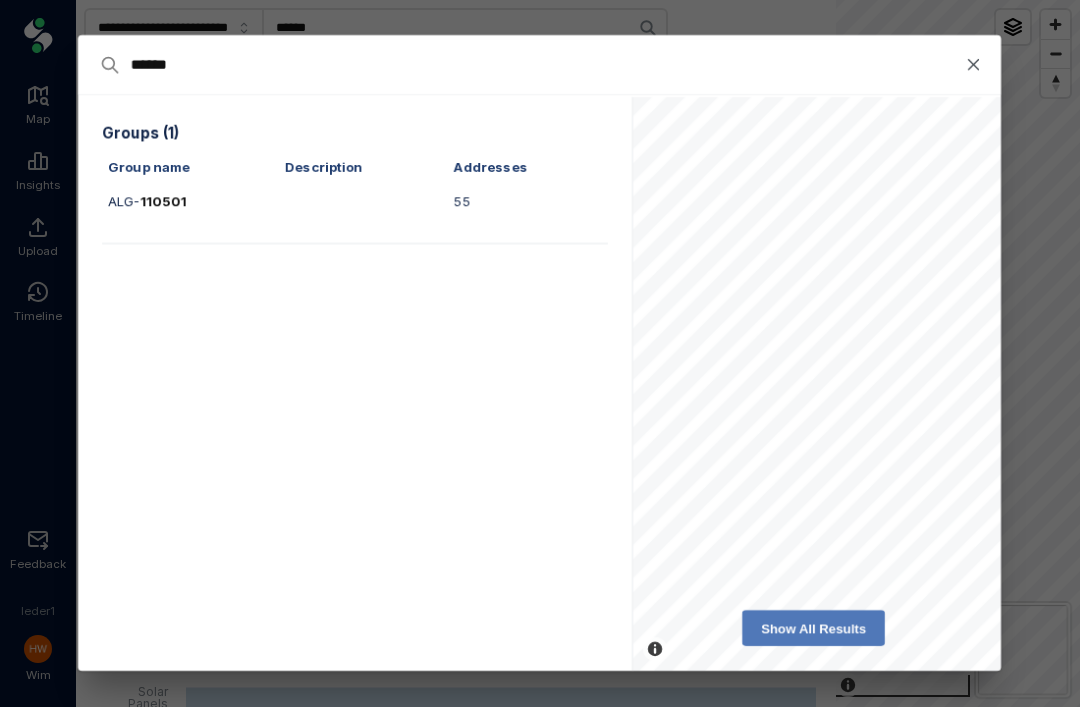 scroll, scrollTop: 0, scrollLeft: 0, axis: both 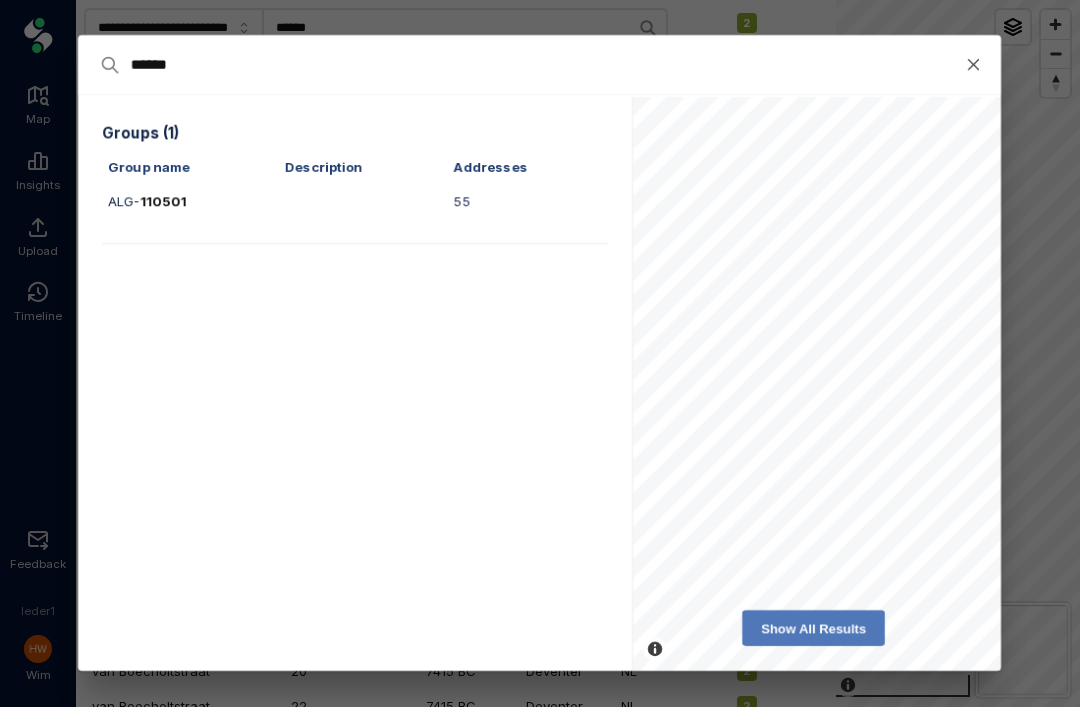 click on "******" 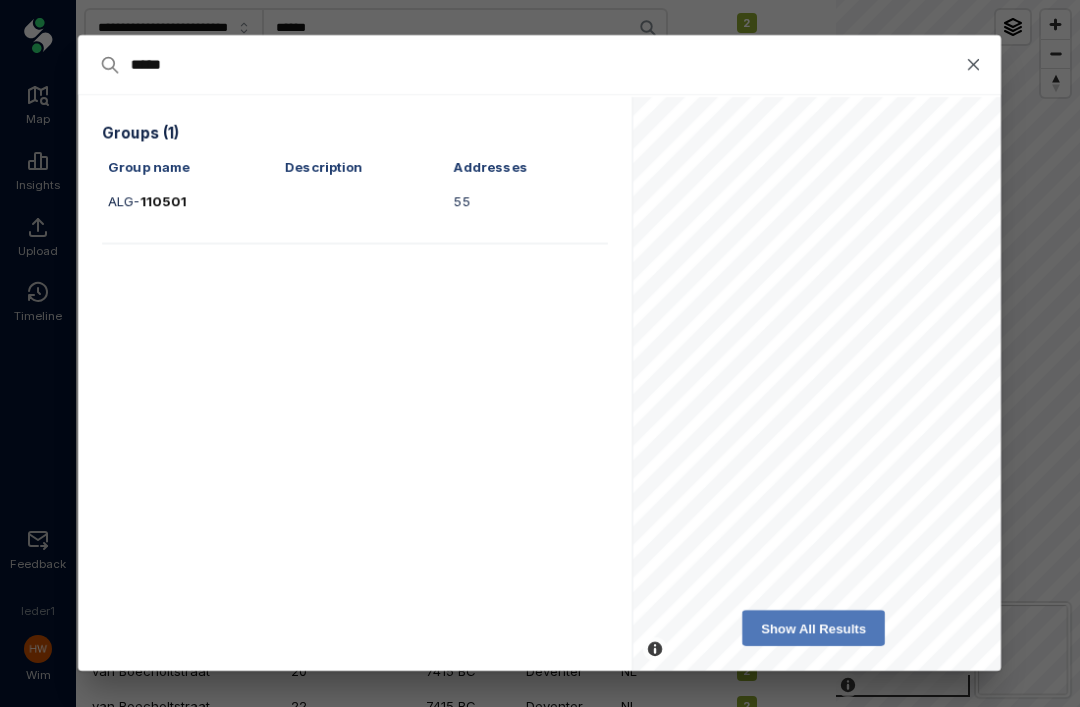 type on "*****" 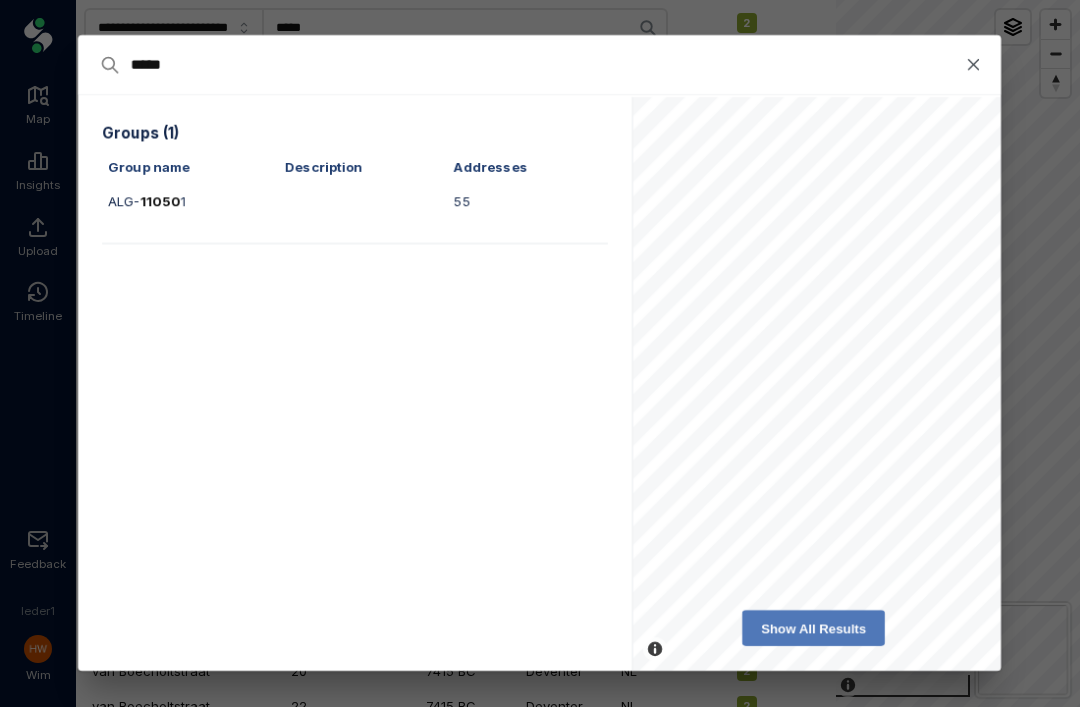 type on "****" 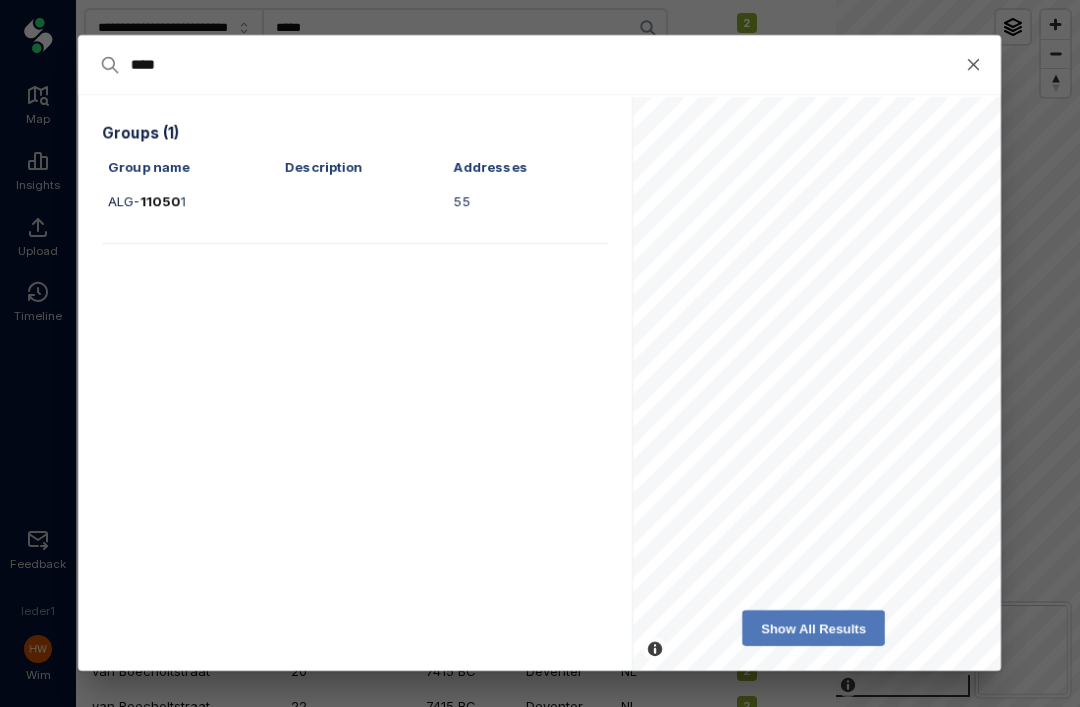 type on "****" 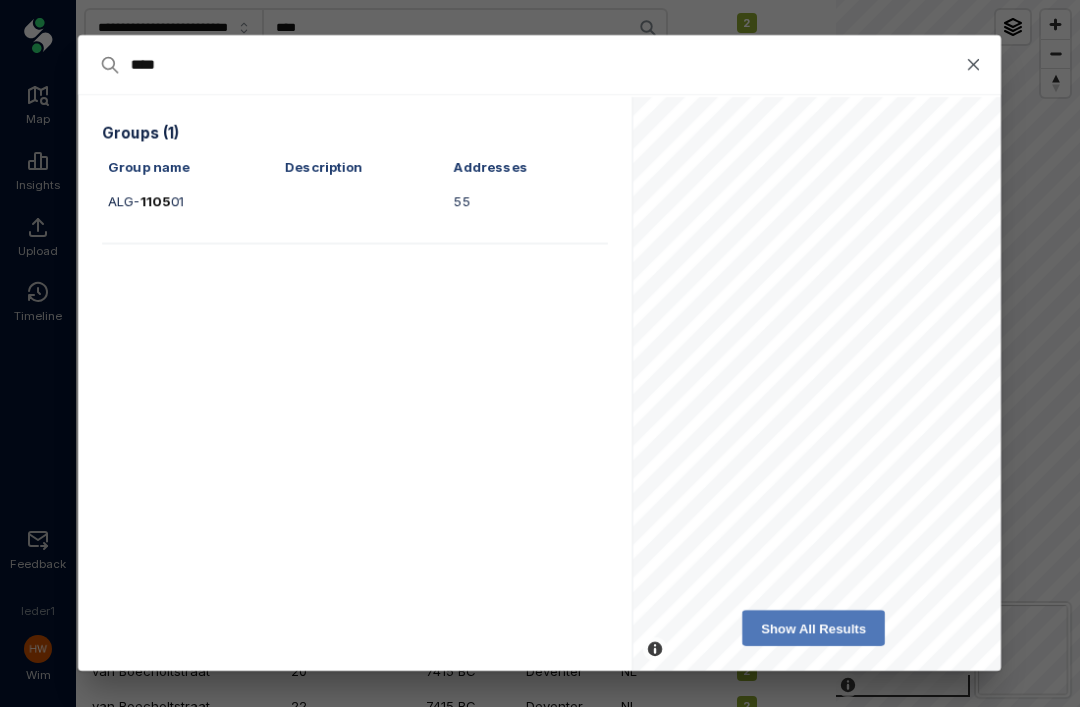 type on "***" 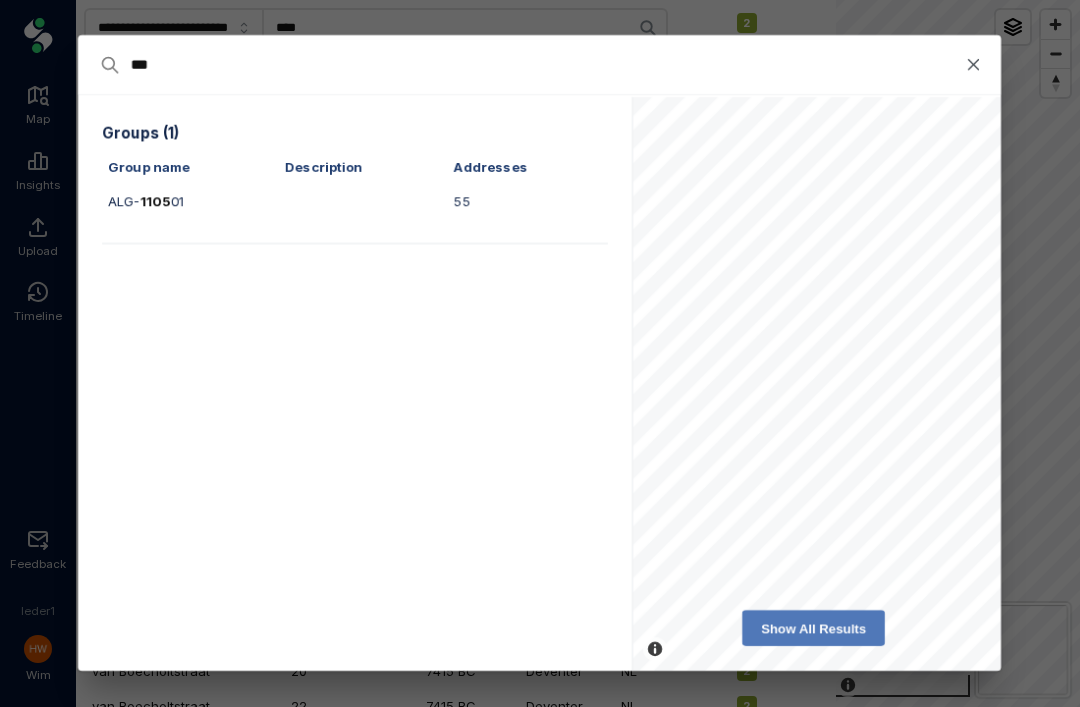 type on "***" 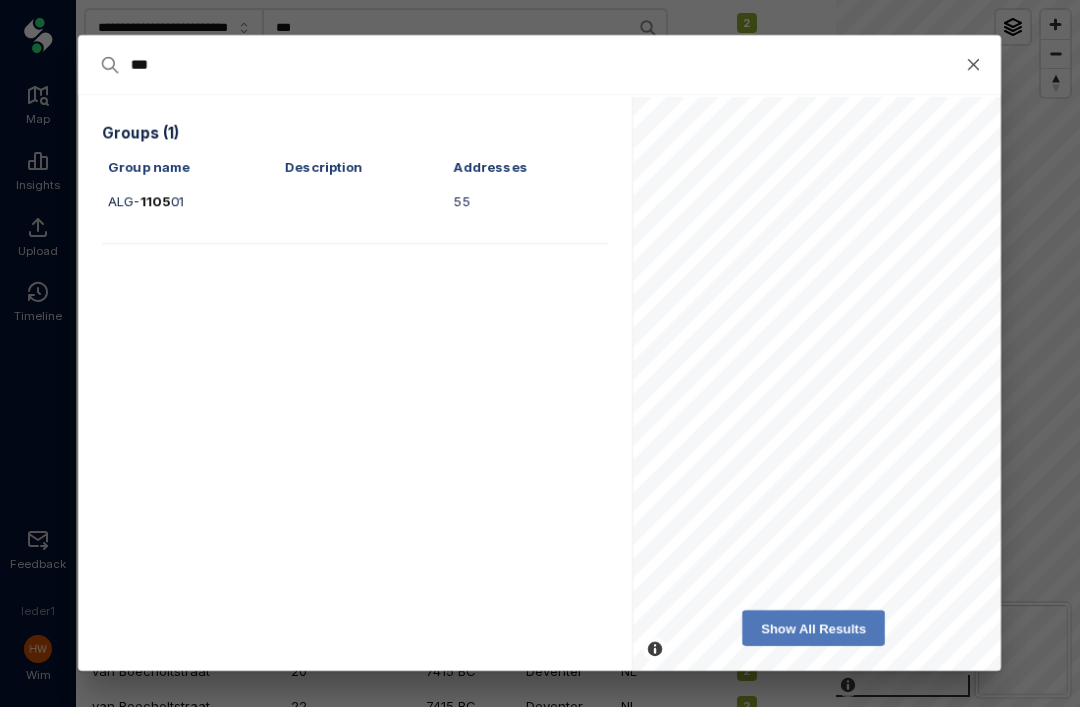 type on "**" 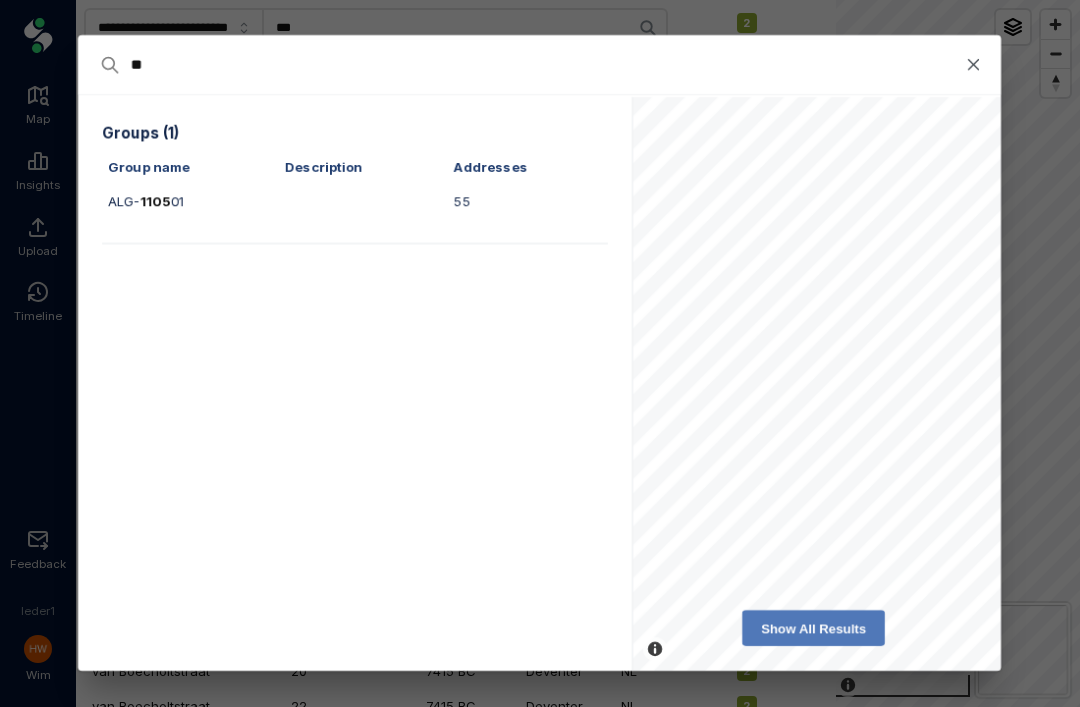 type on "**" 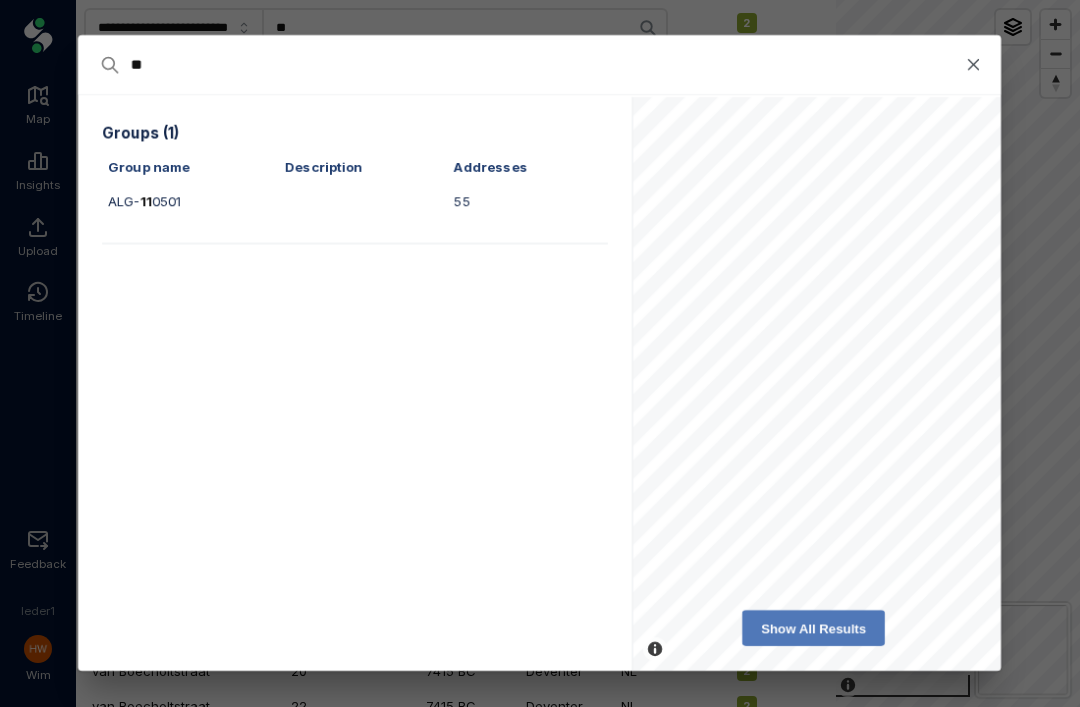type on "*" 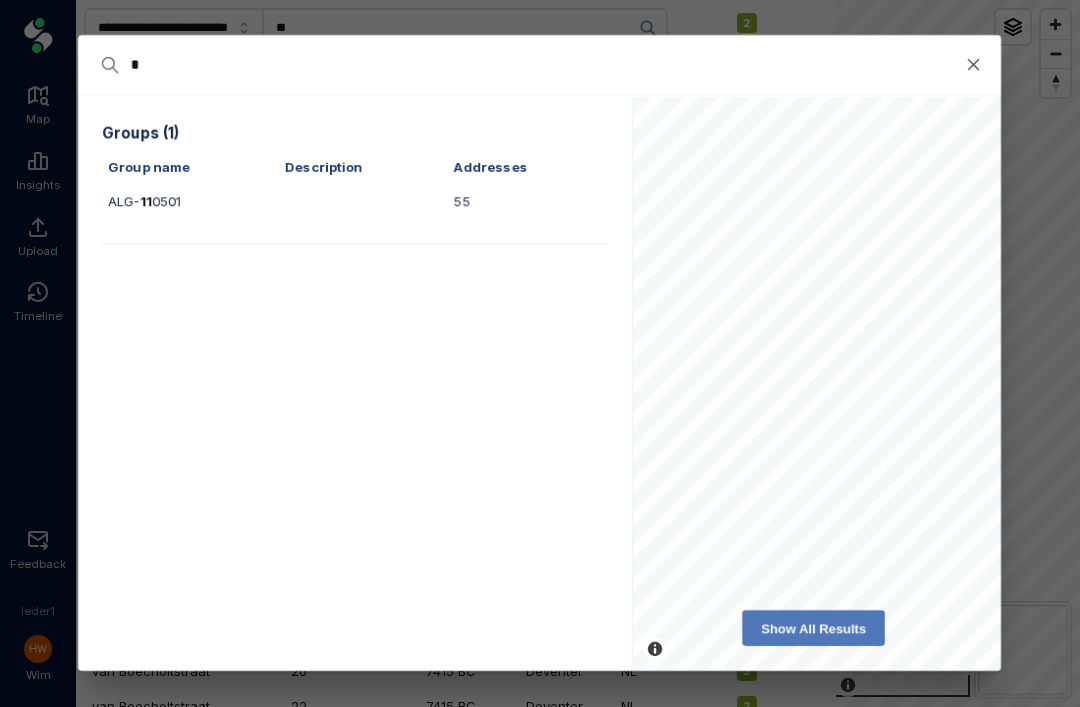 type on "*" 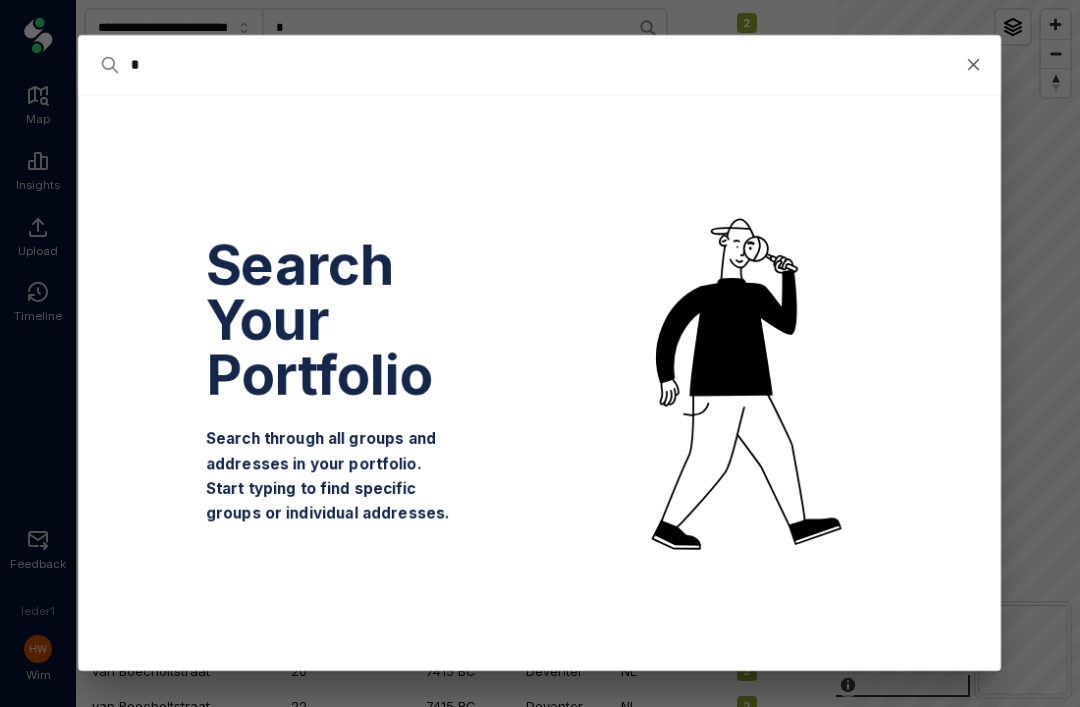 type 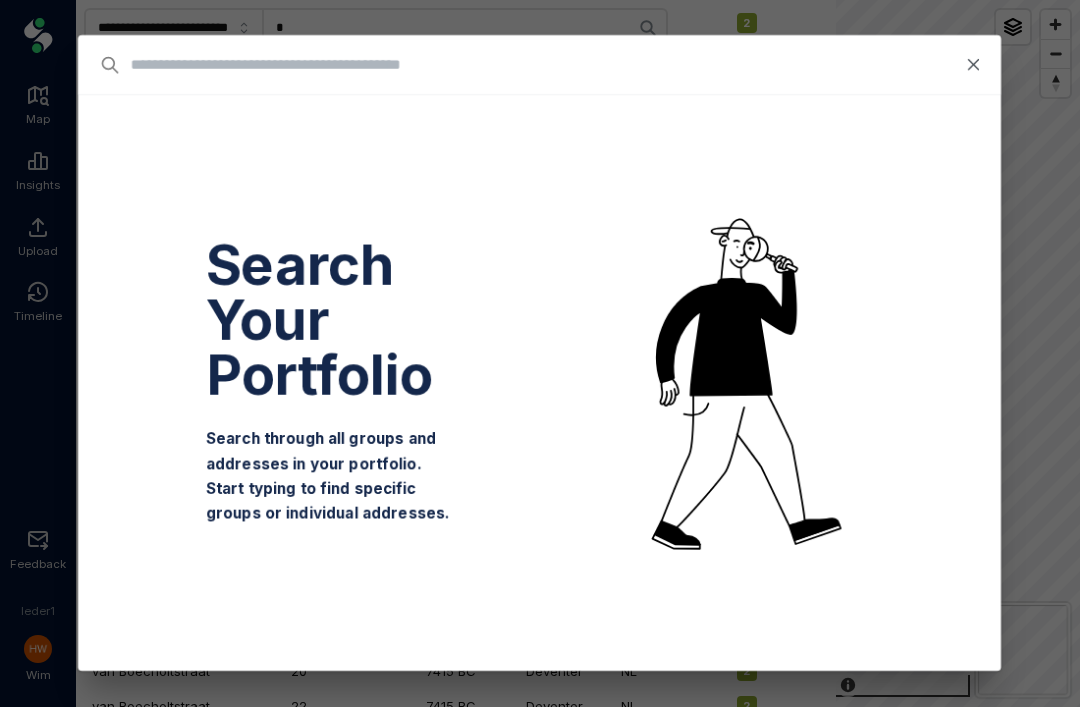type 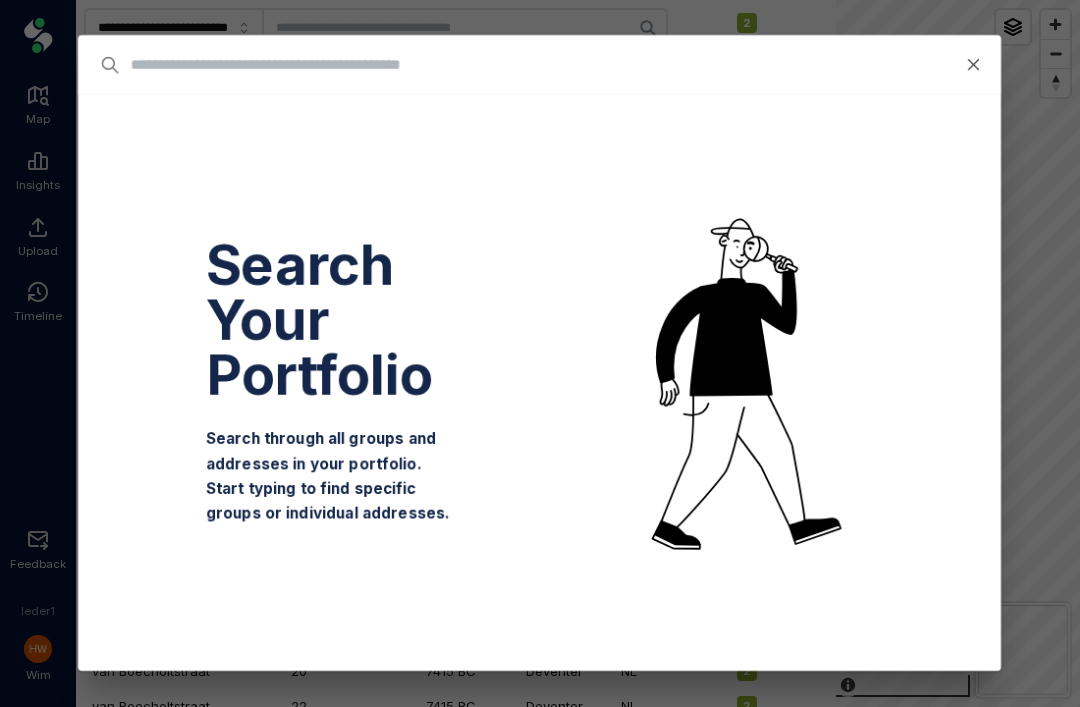 type on "*" 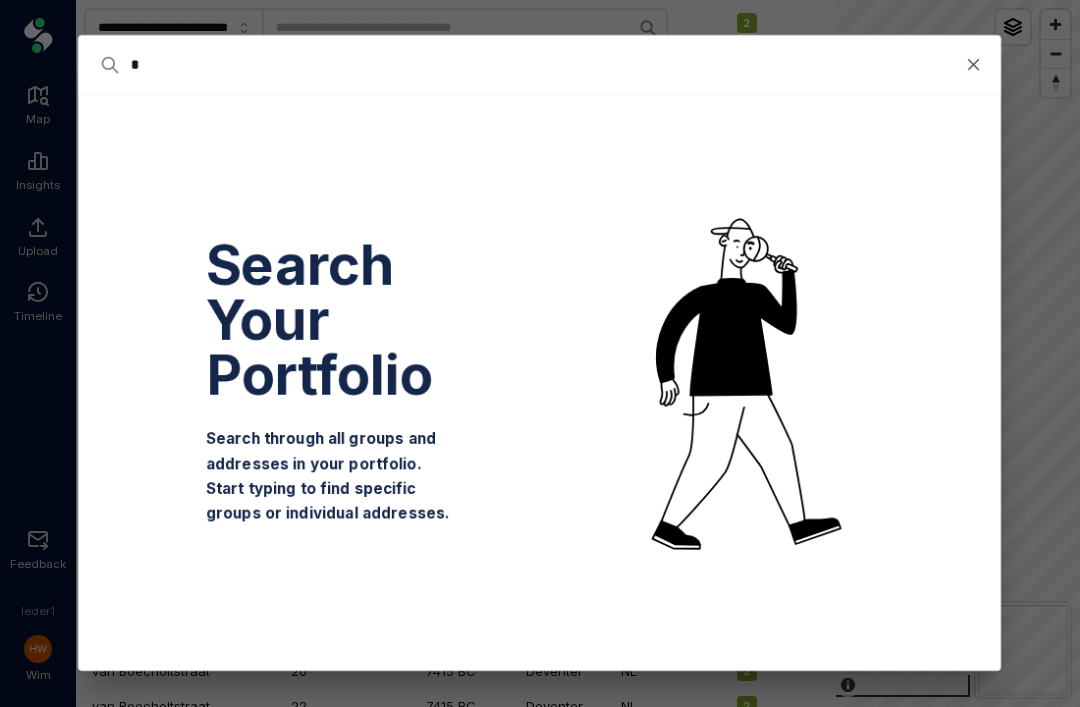 type on "*" 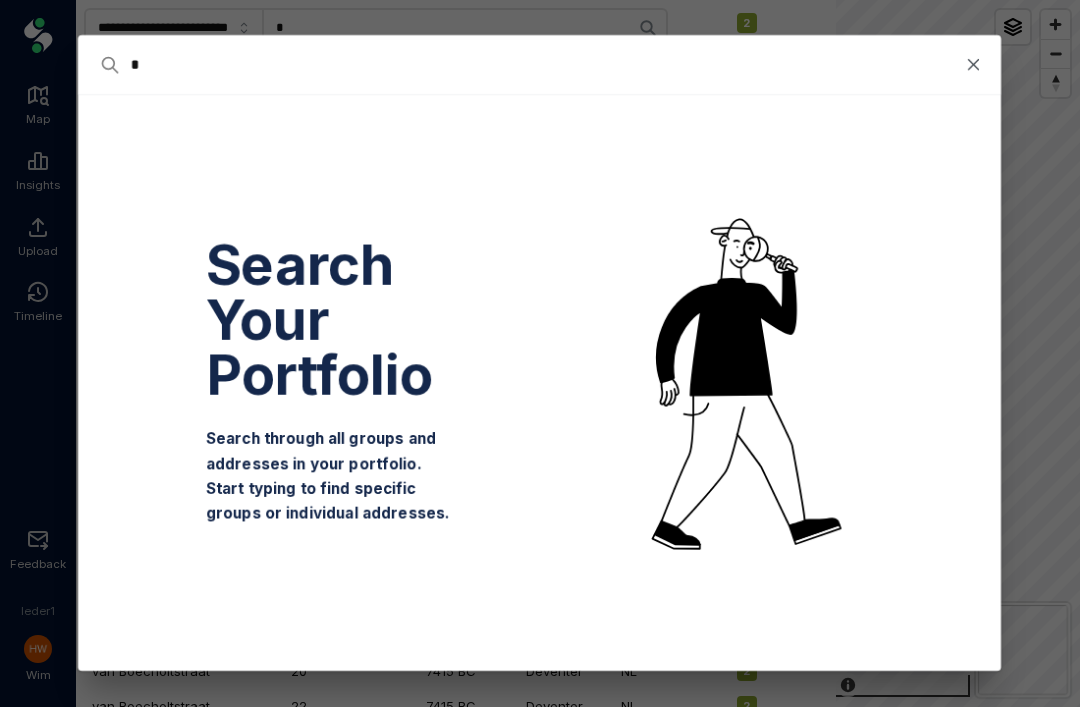 type on "**" 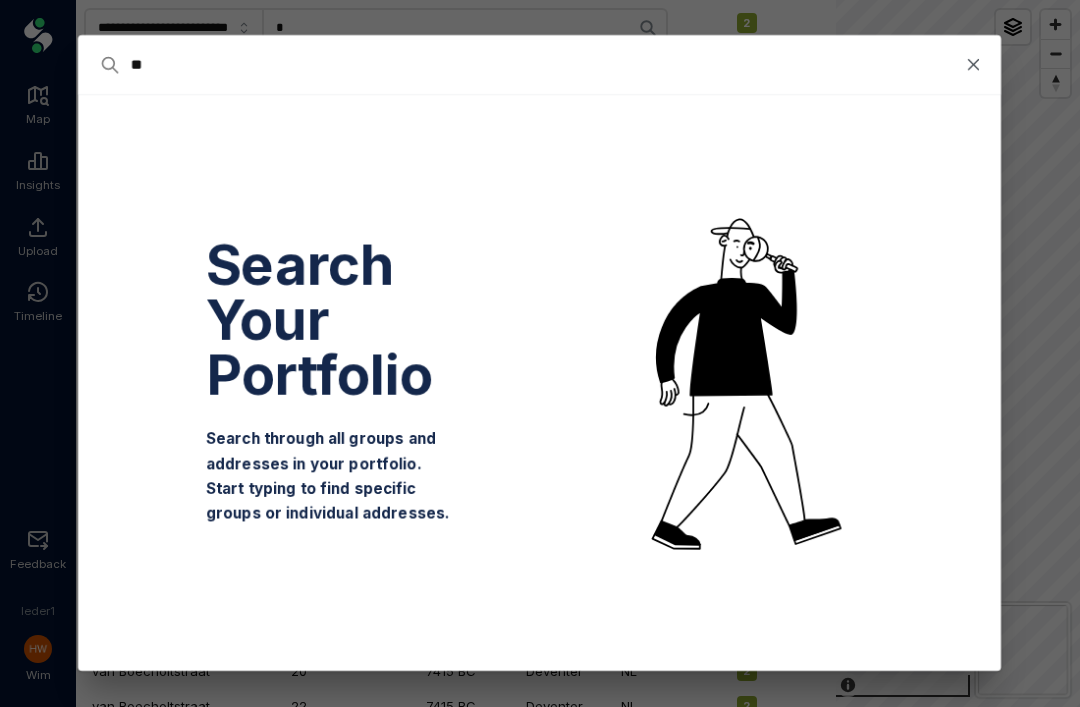 type on "**" 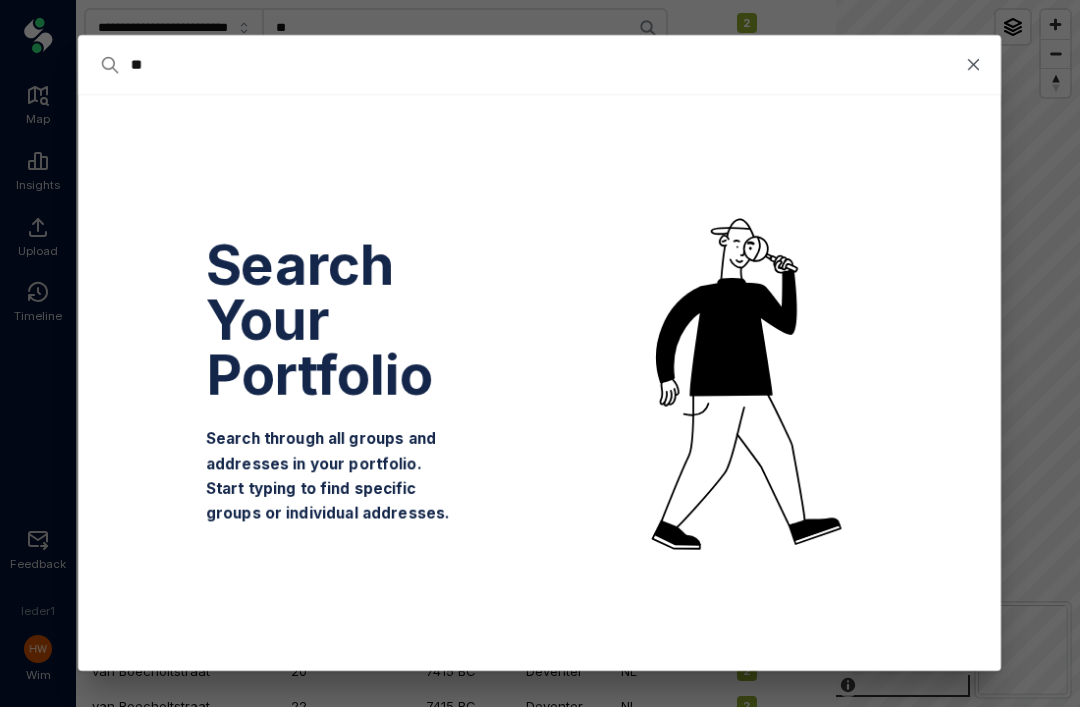 type on "***" 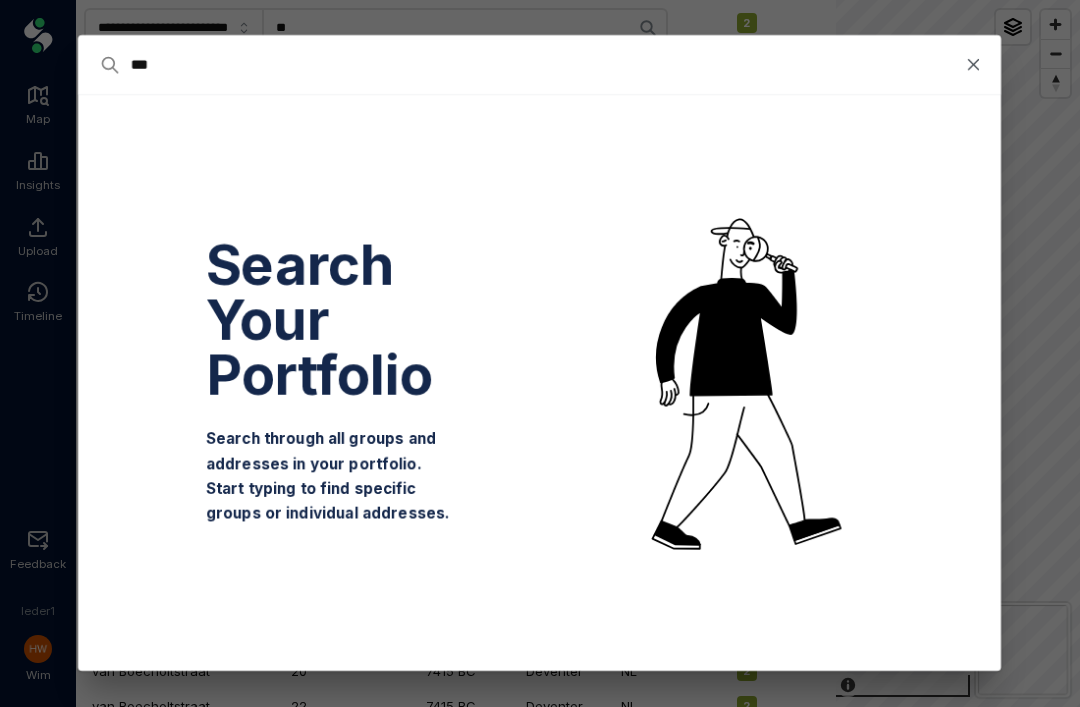 type on "***" 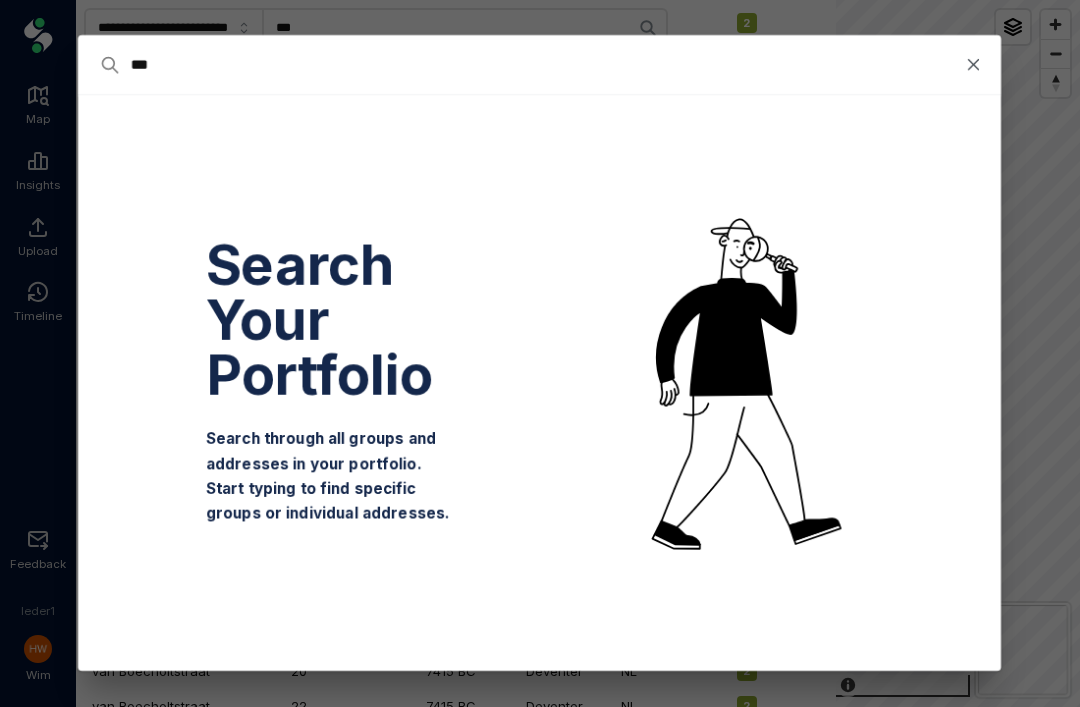 type on "****" 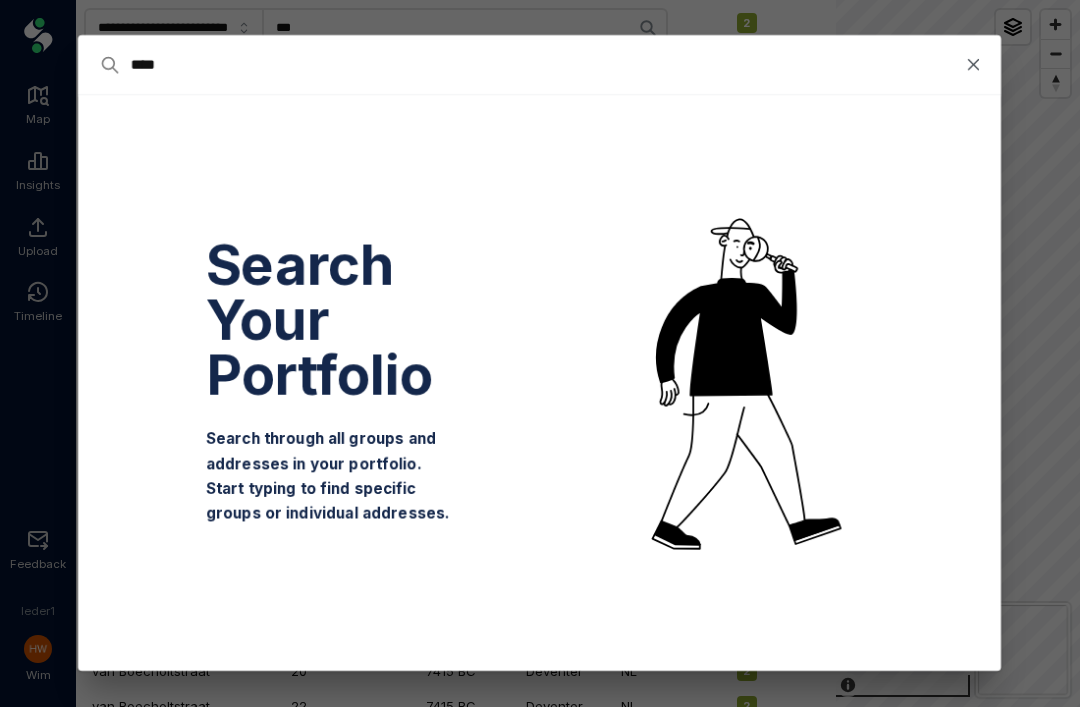 type on "****" 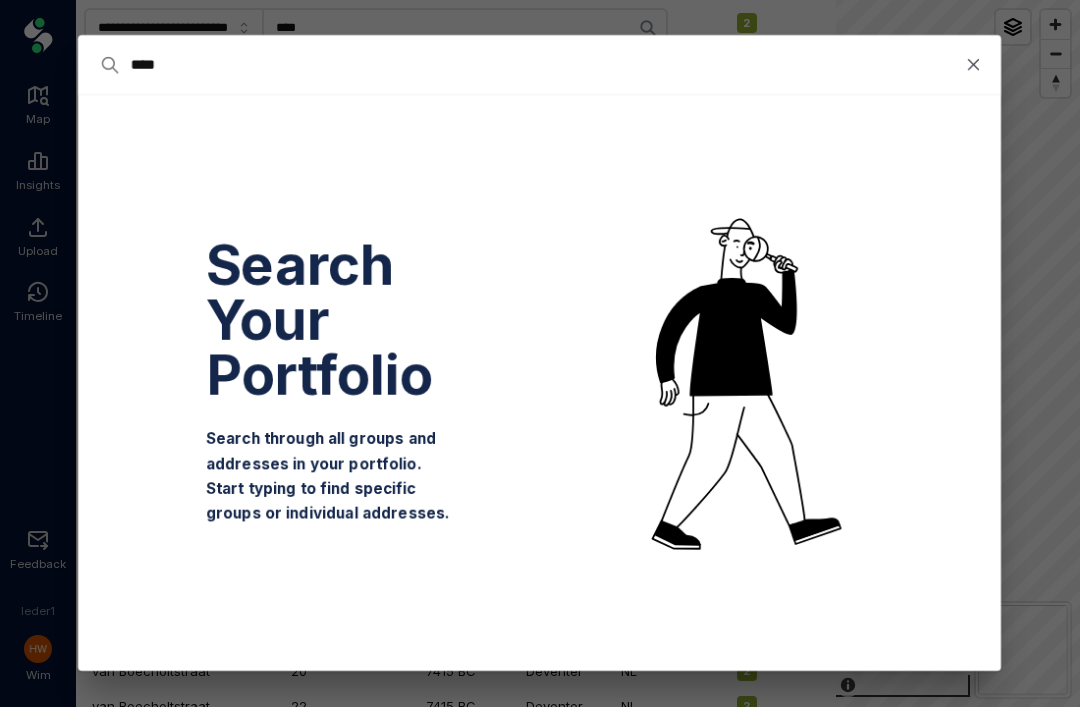 type on "*****" 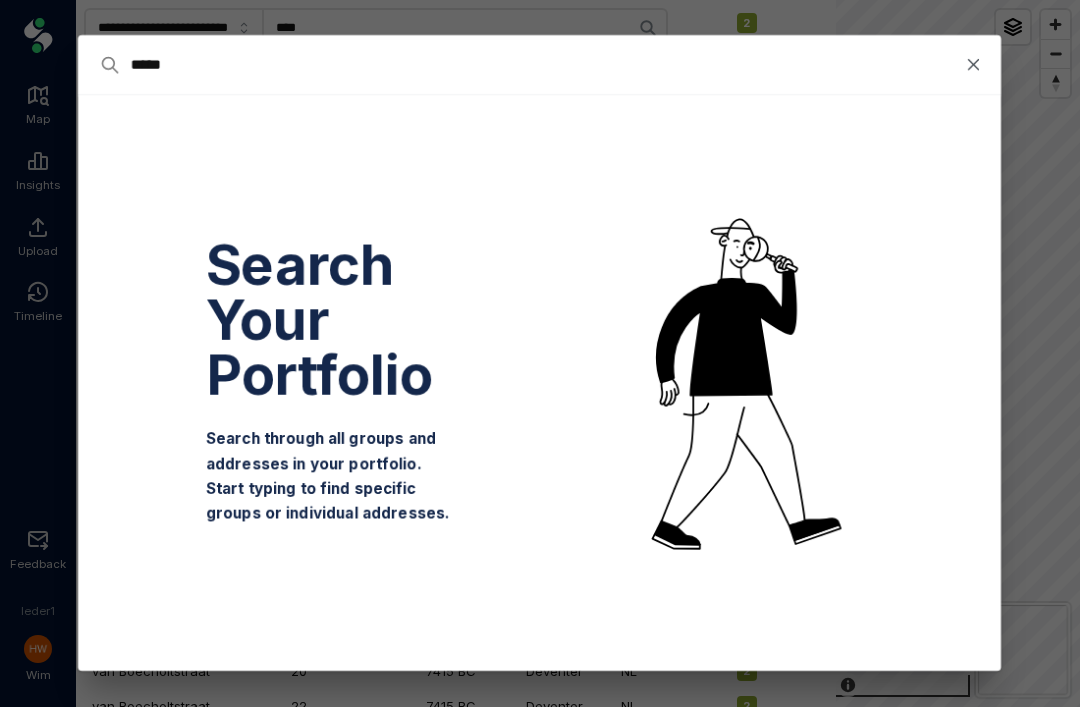 type on "*****" 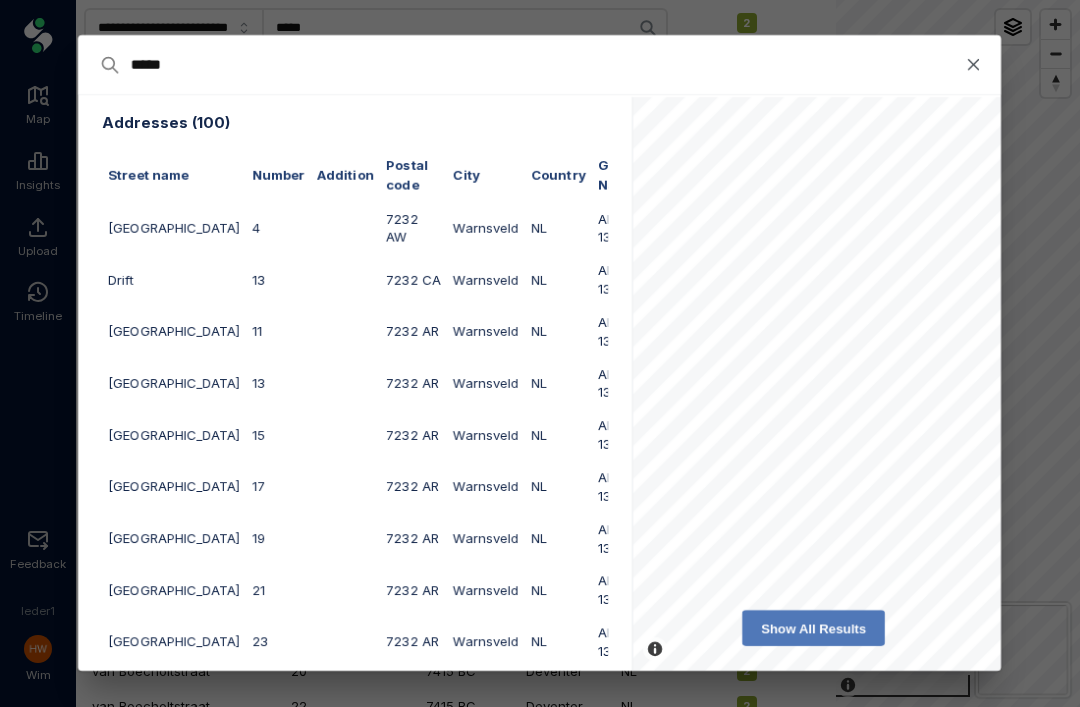 type on "******" 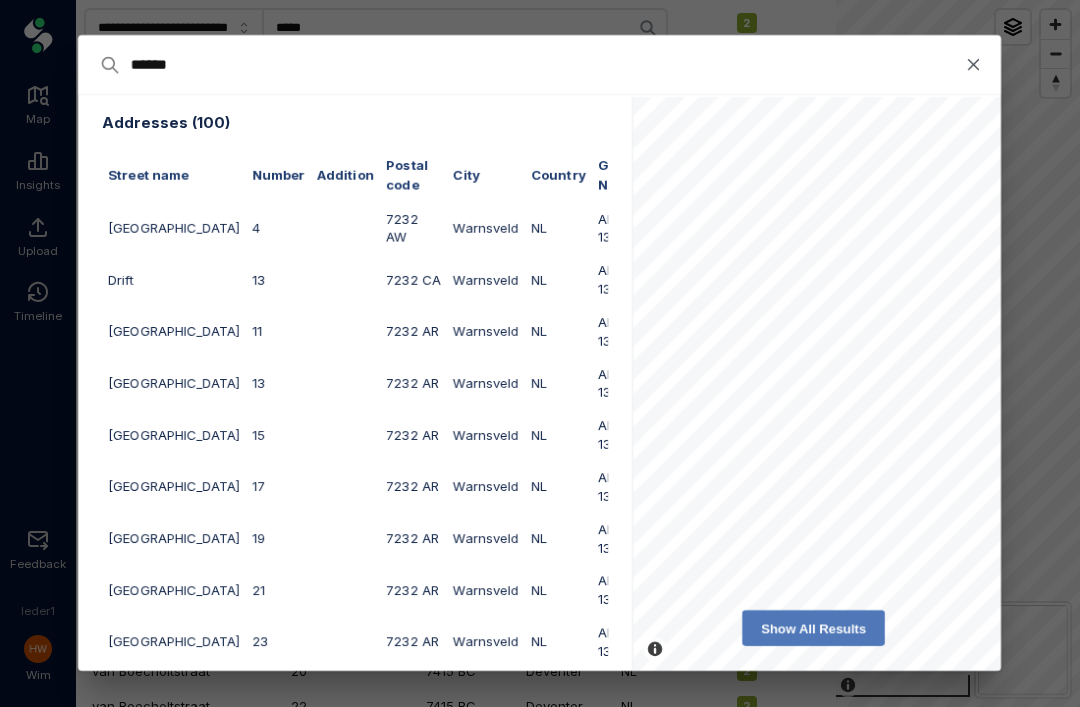 type on "******" 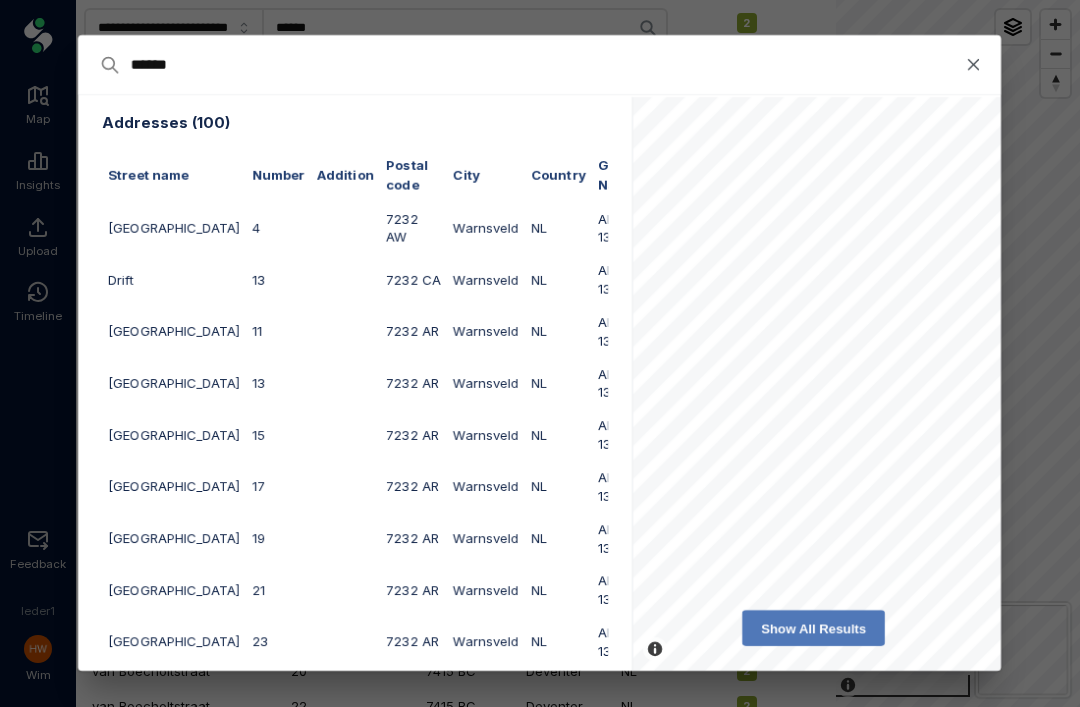 type on "*******" 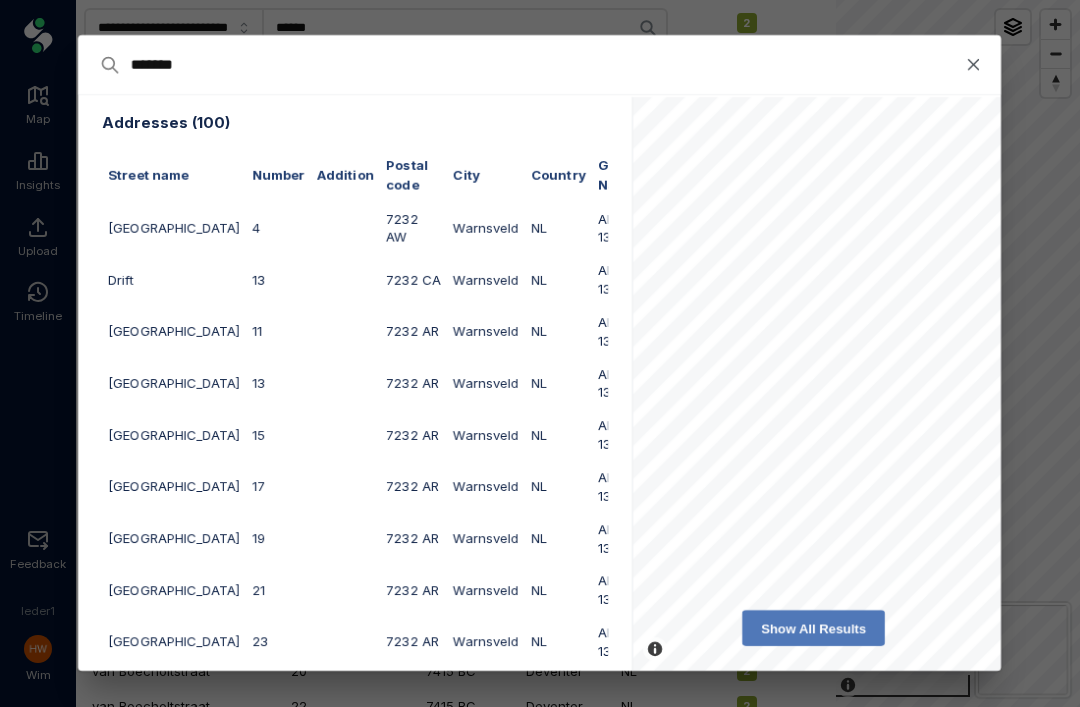 type on "*******" 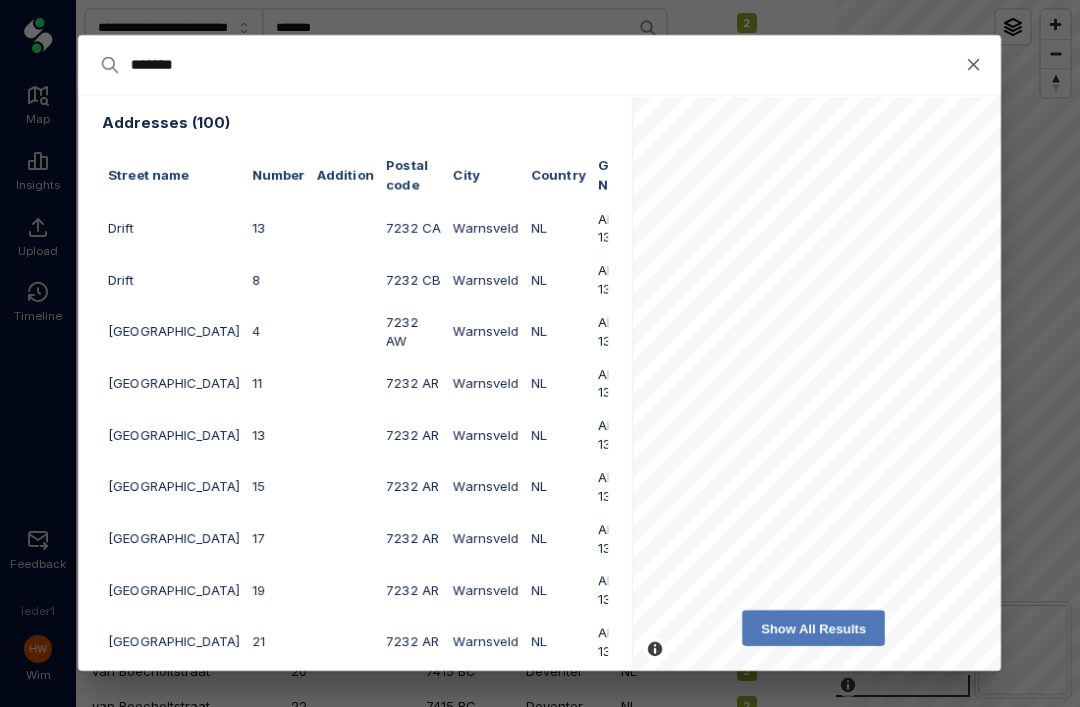 type on "********" 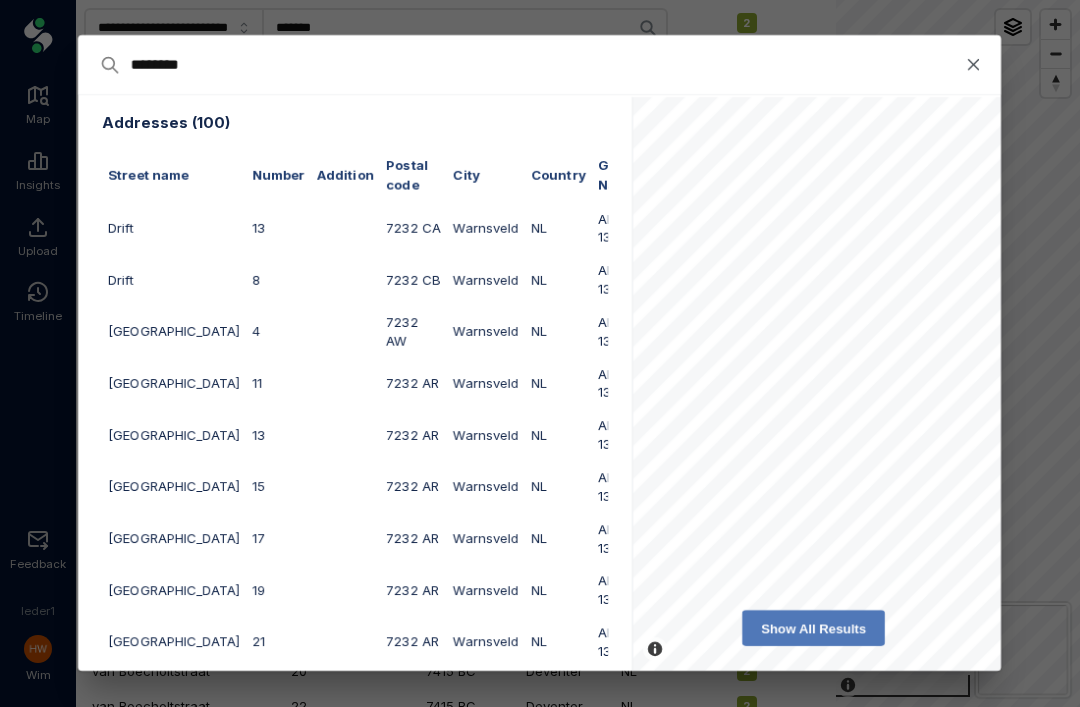 type on "********" 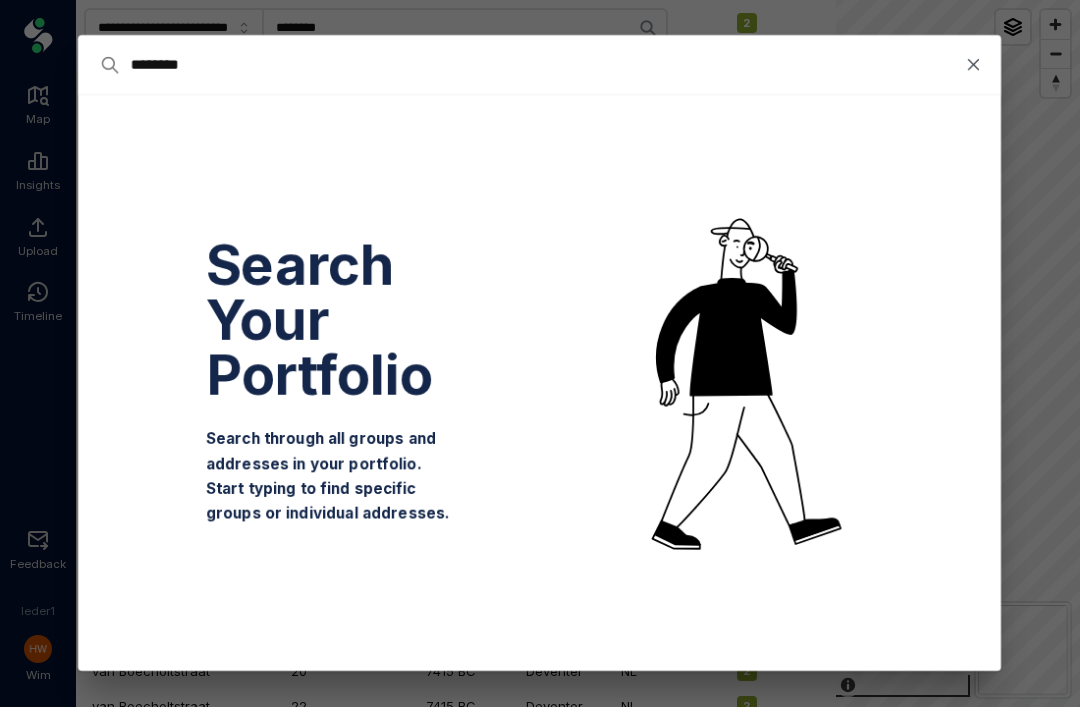 type on "*********" 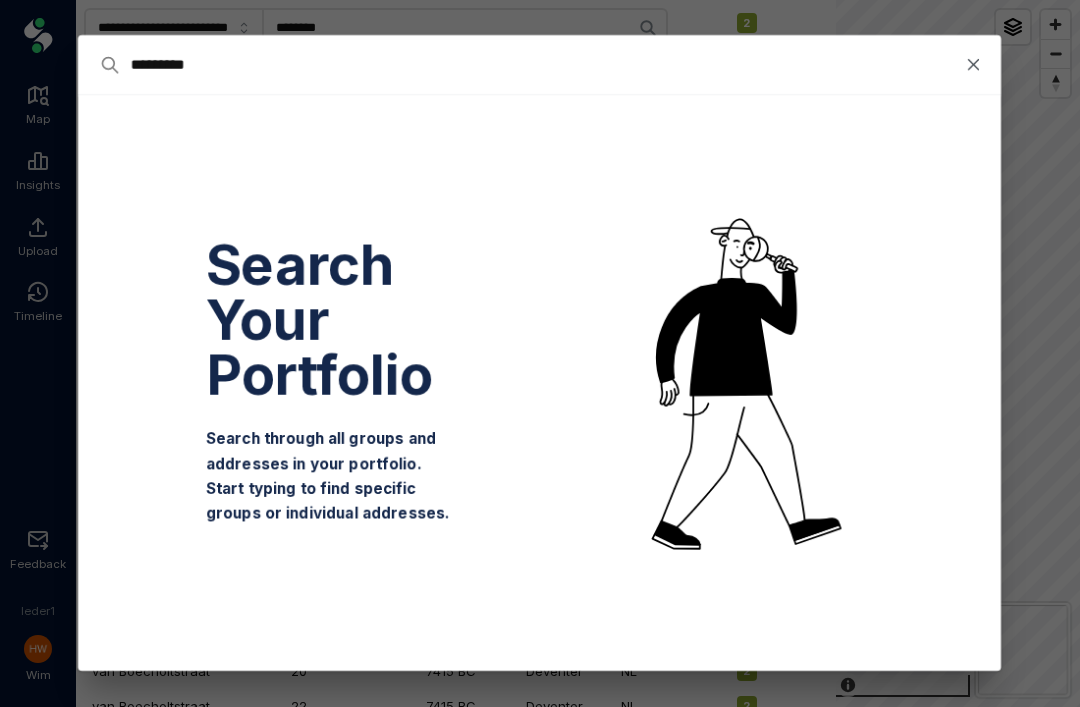 type on "*********" 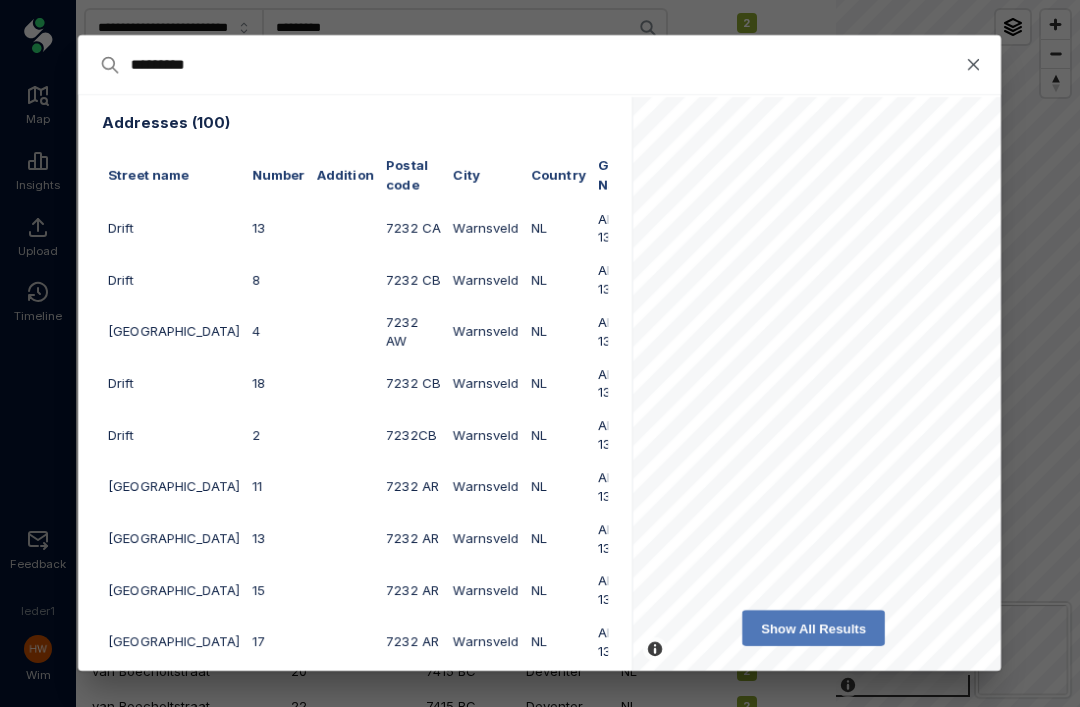 type on "**********" 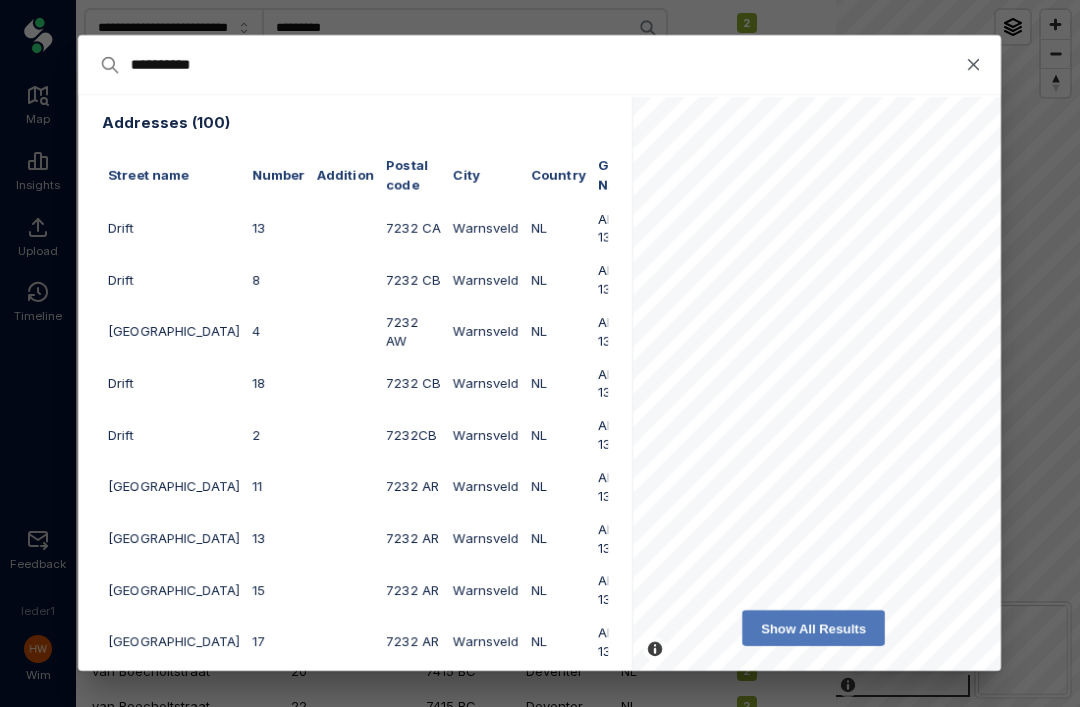 type on "**********" 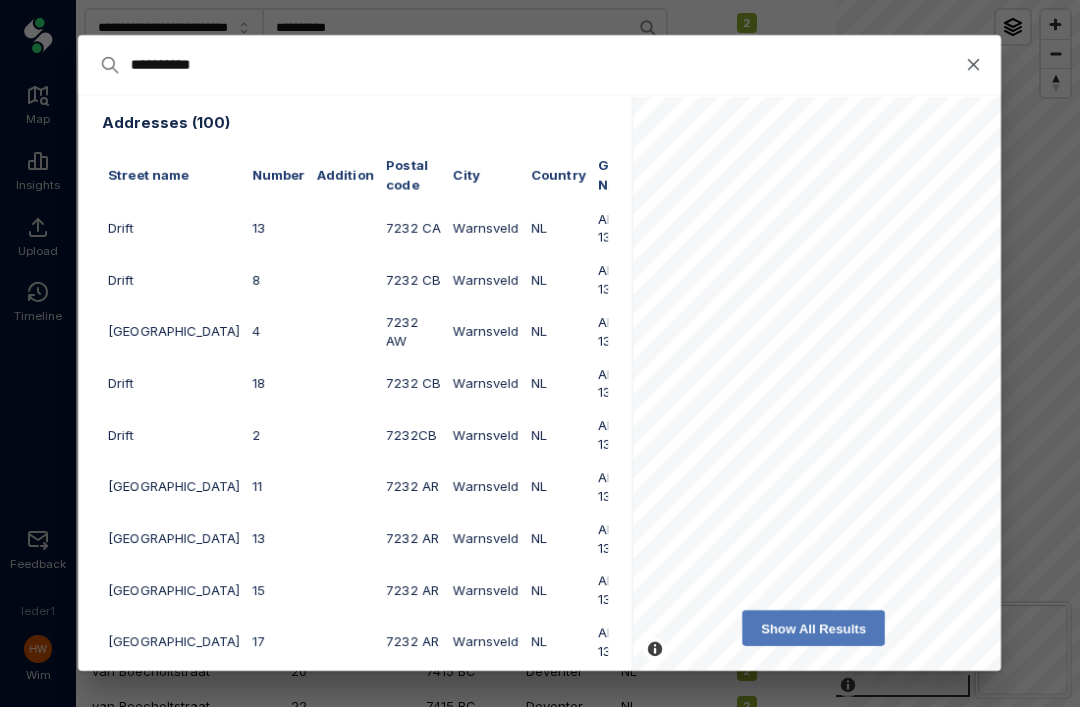 type on "**********" 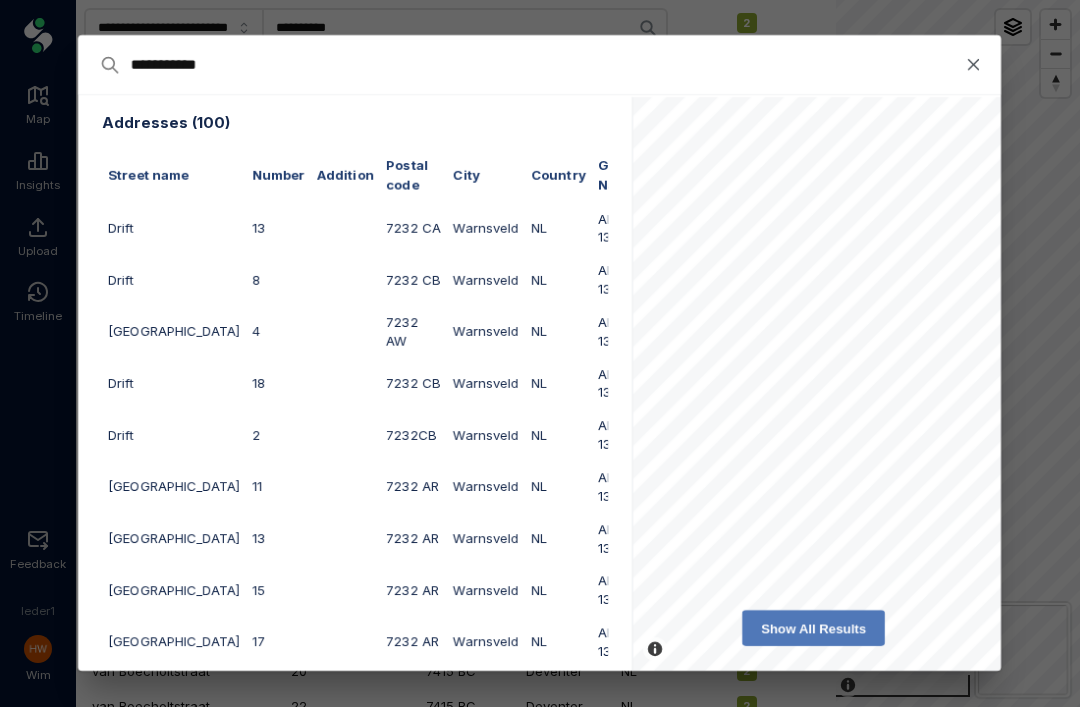 type on "**********" 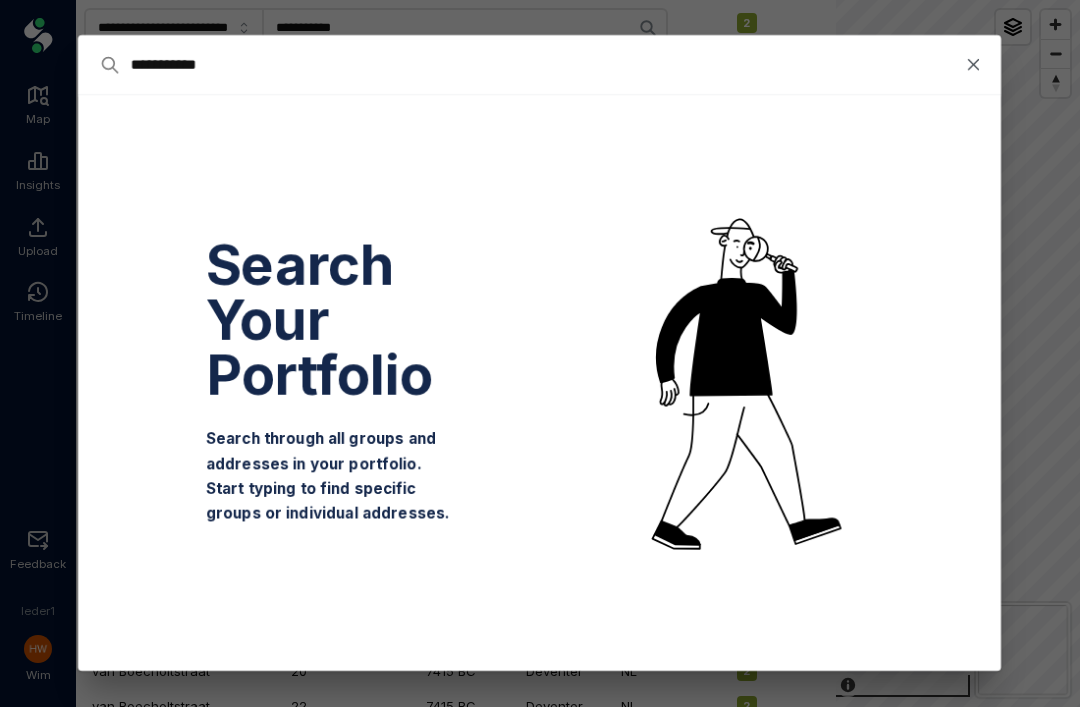type on "**********" 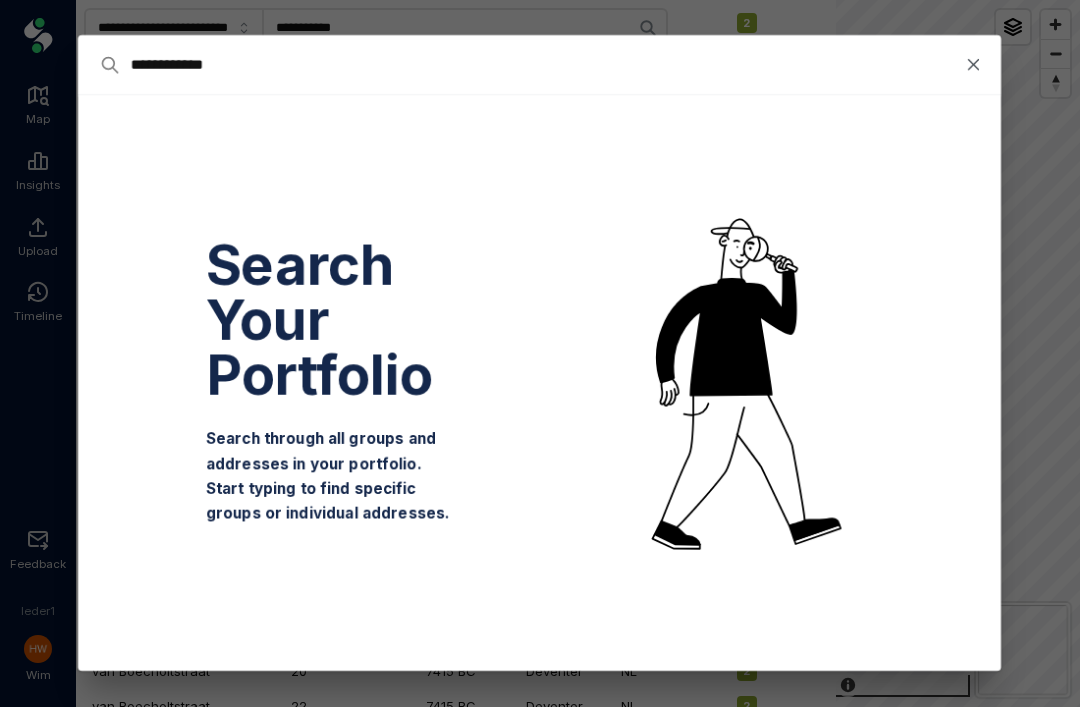 type on "**********" 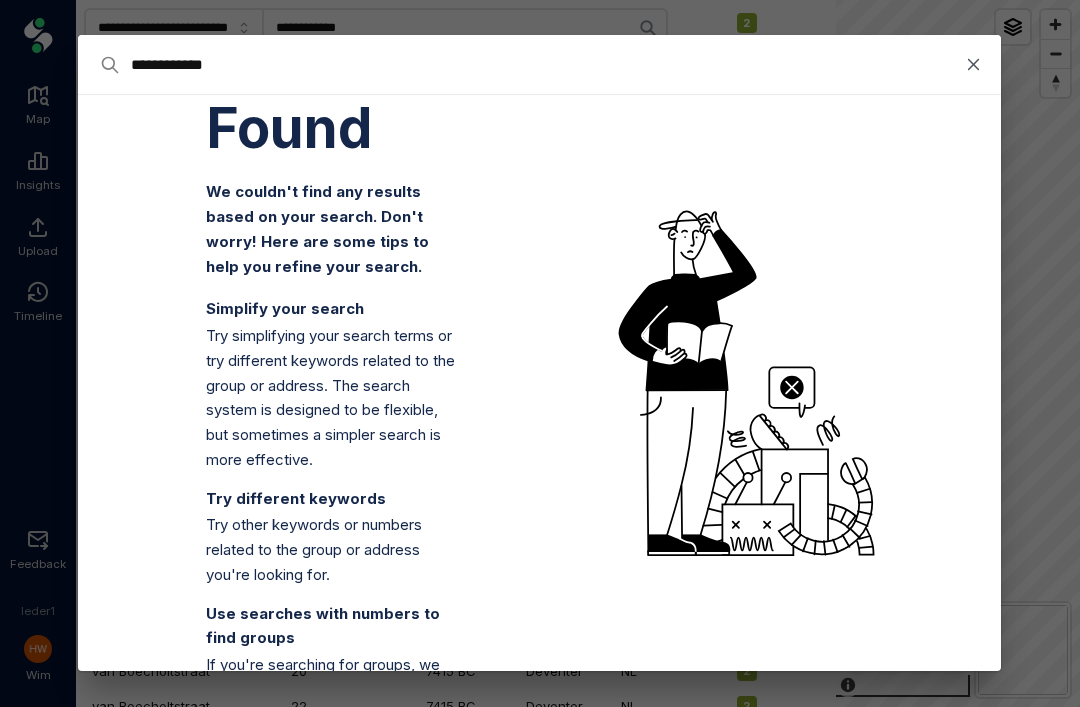 type on "**********" 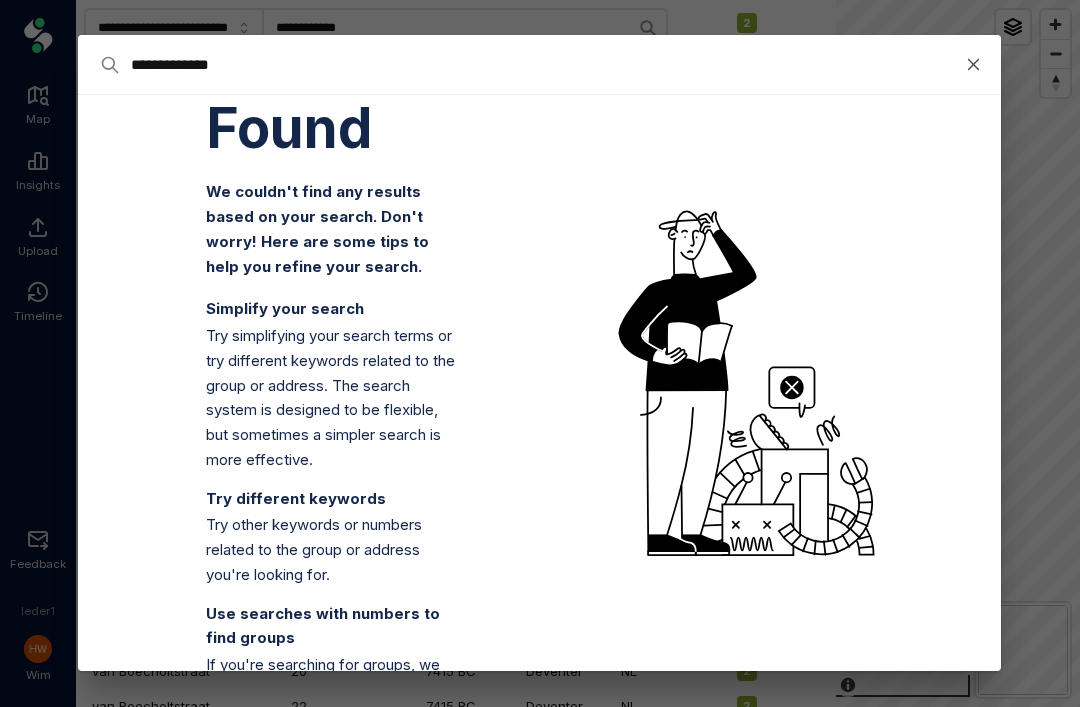type on "**********" 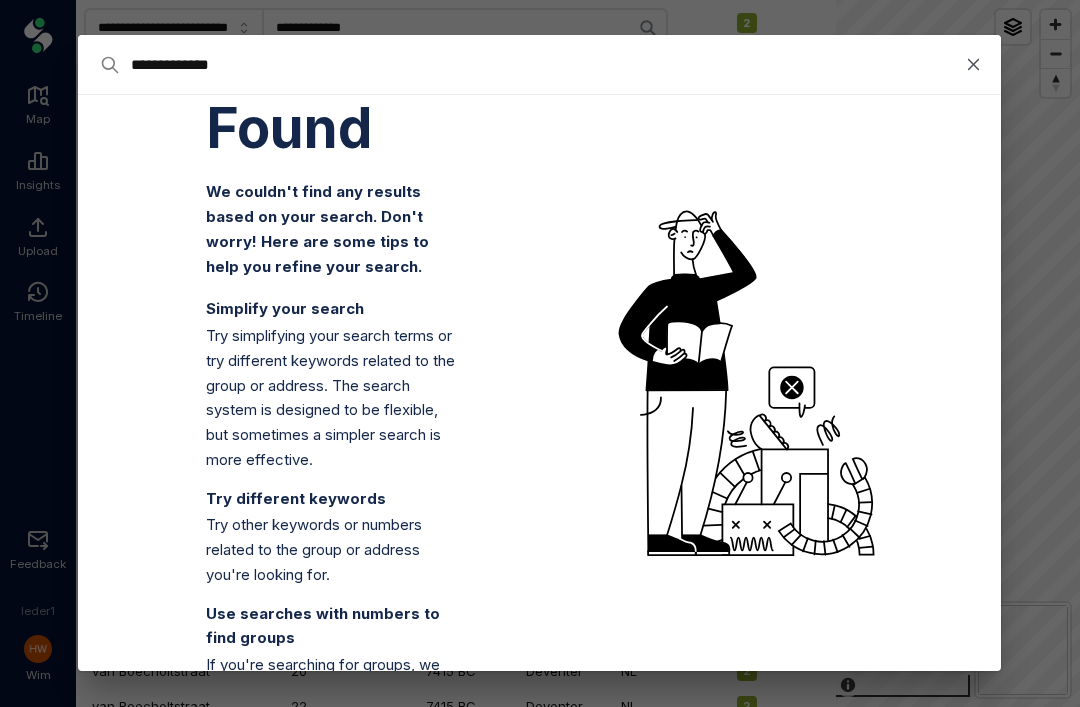 type on "**********" 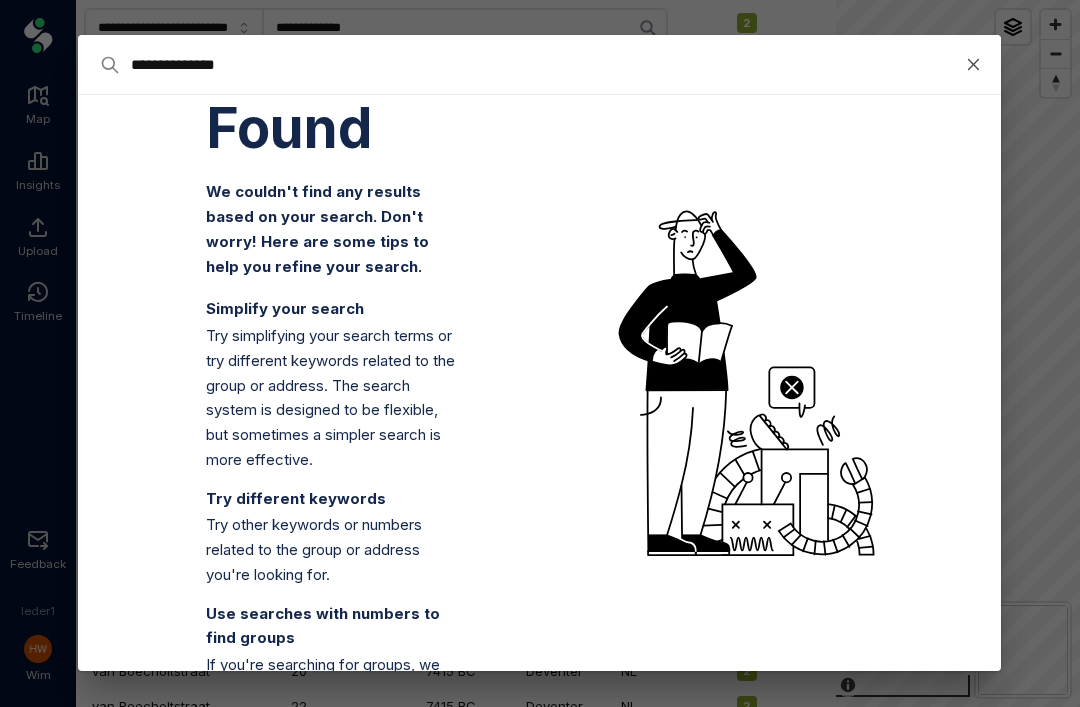 type on "**********" 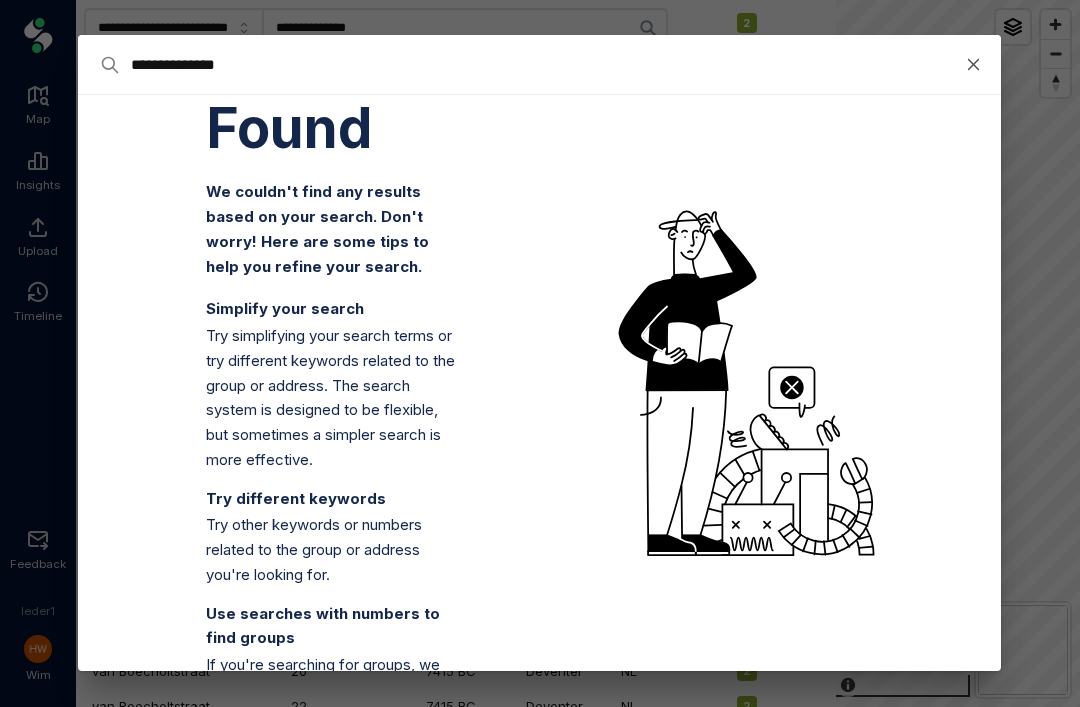 type on "**********" 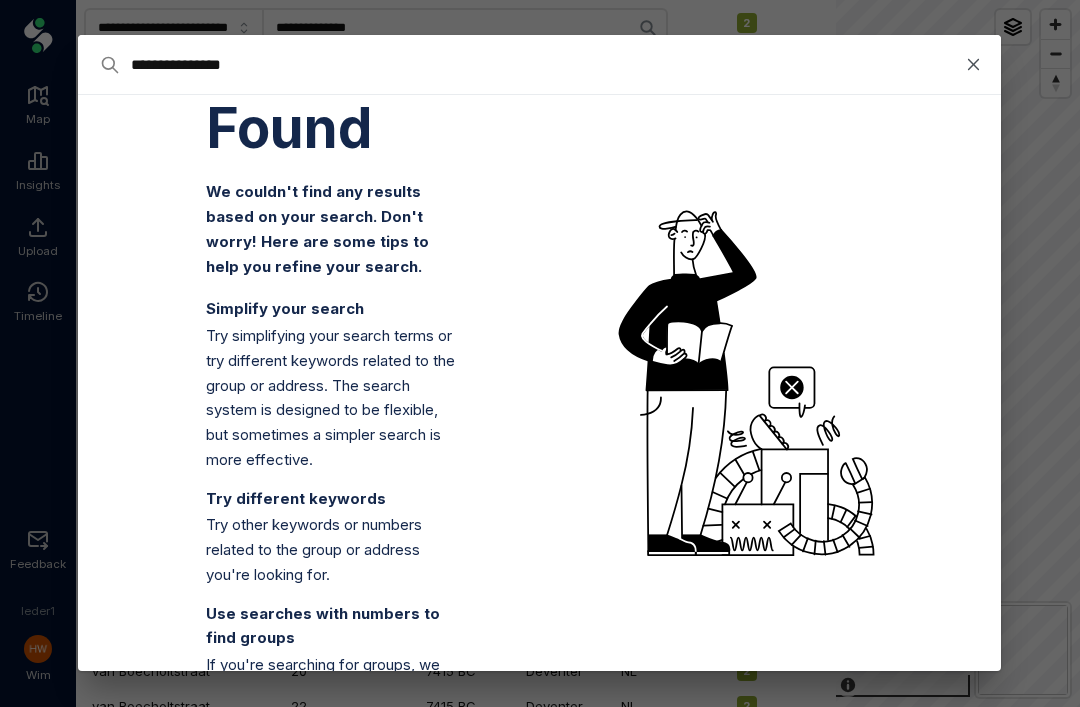 type on "**********" 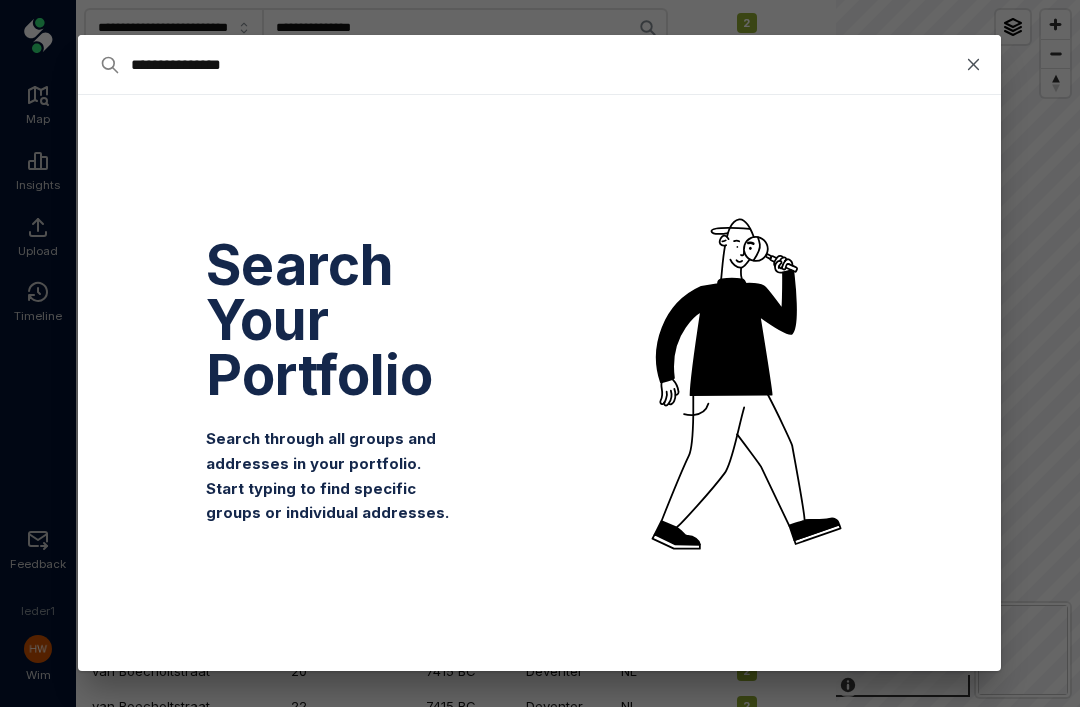 type on "**********" 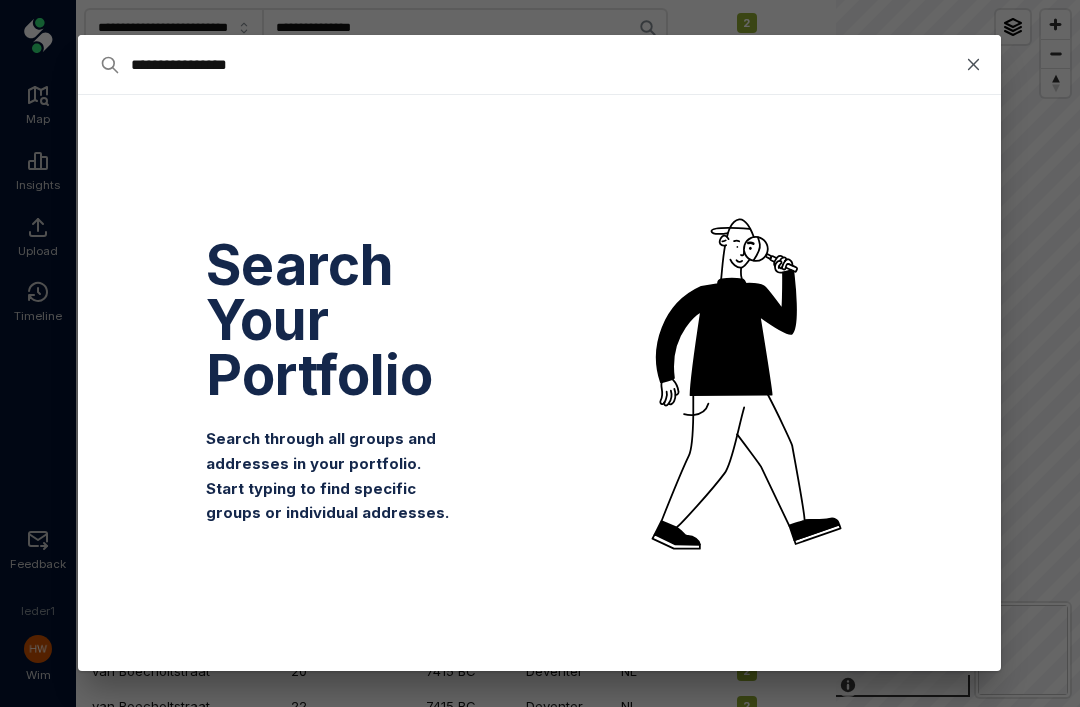 type on "**********" 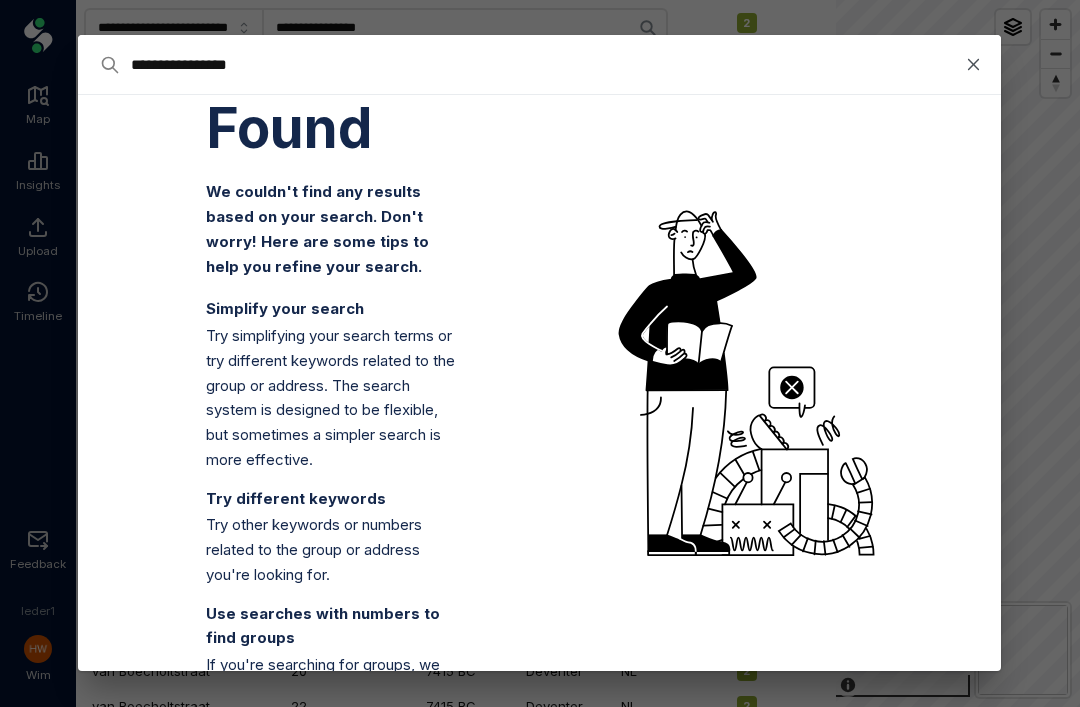 type on "**********" 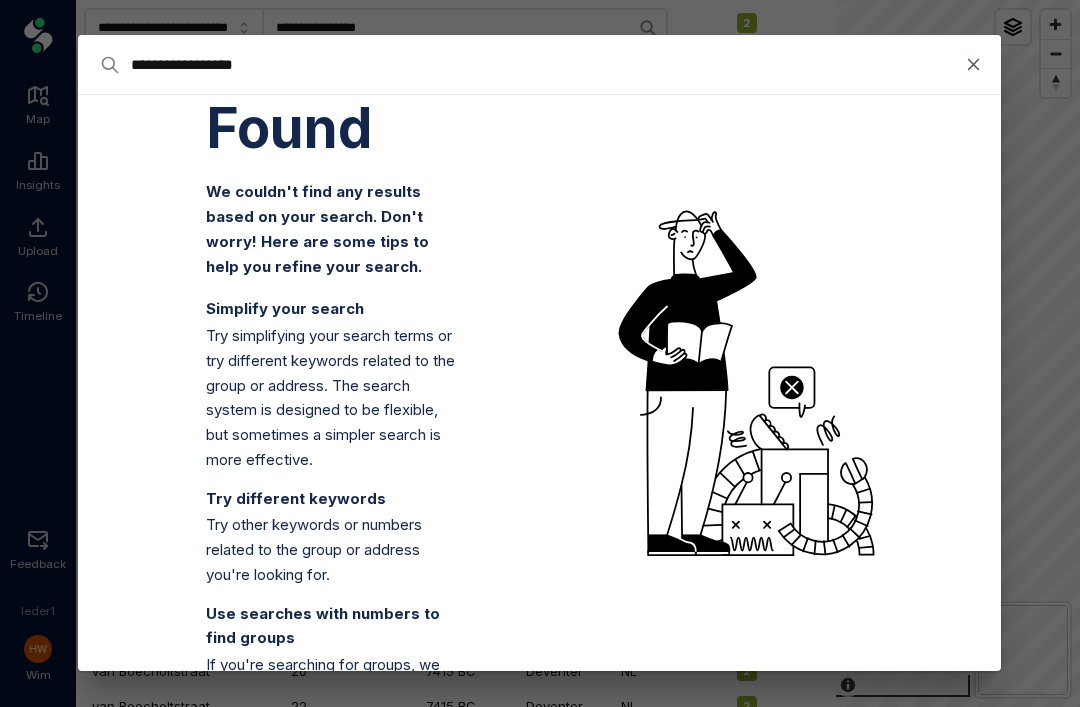 type on "**********" 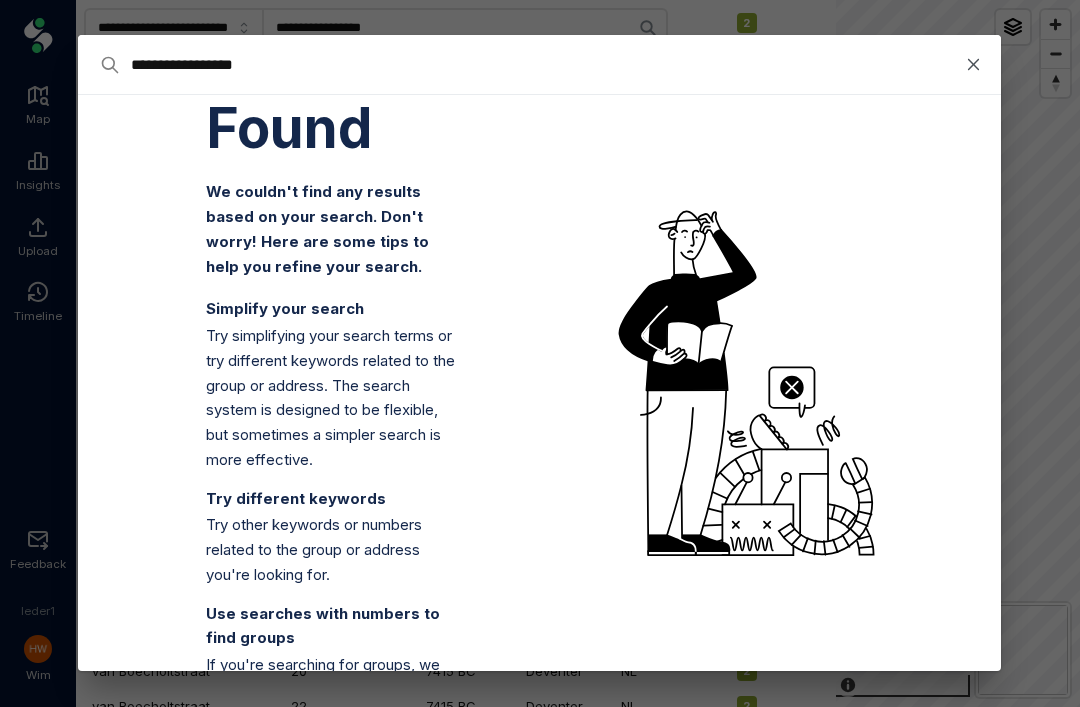 type on "**********" 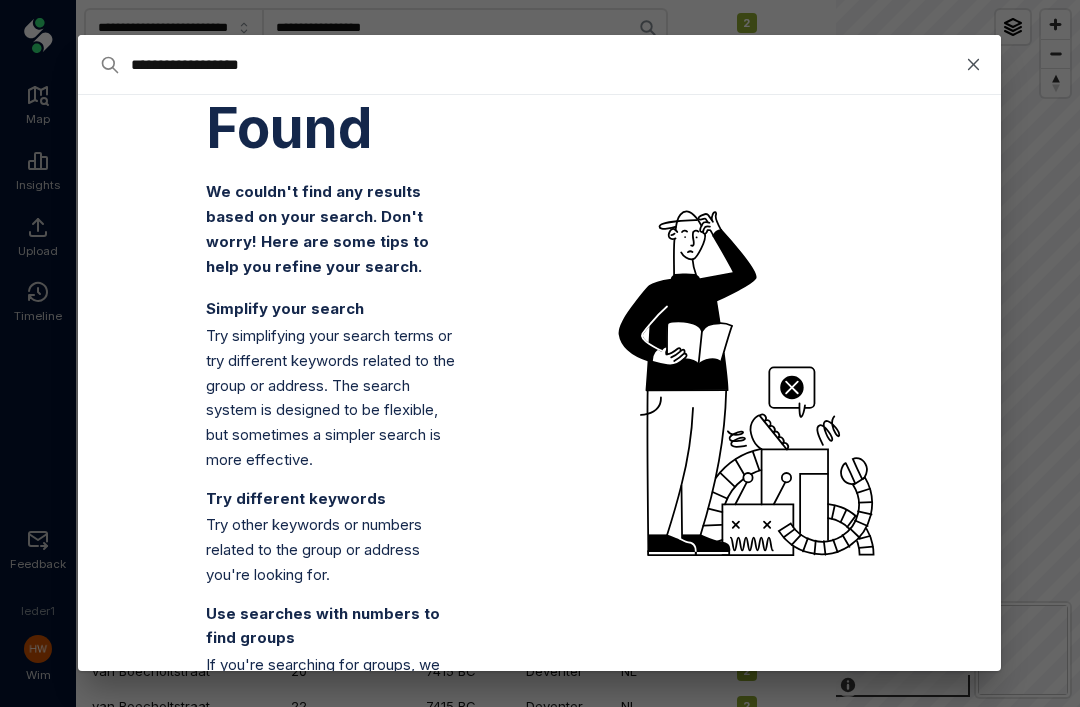 type on "**********" 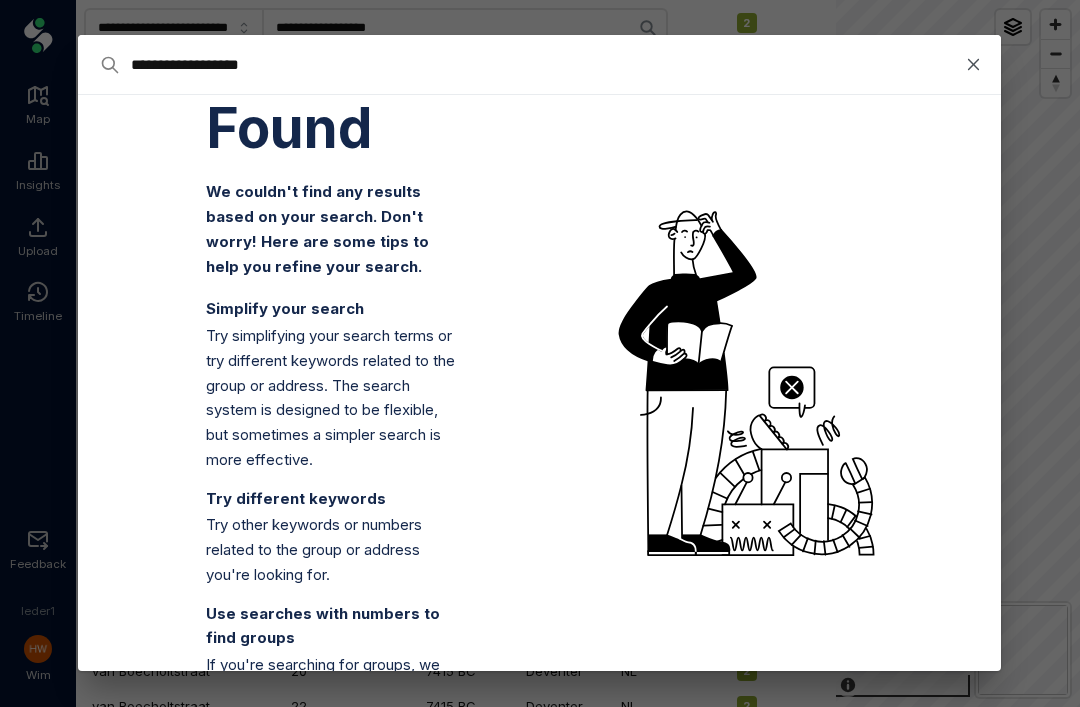 type on "**********" 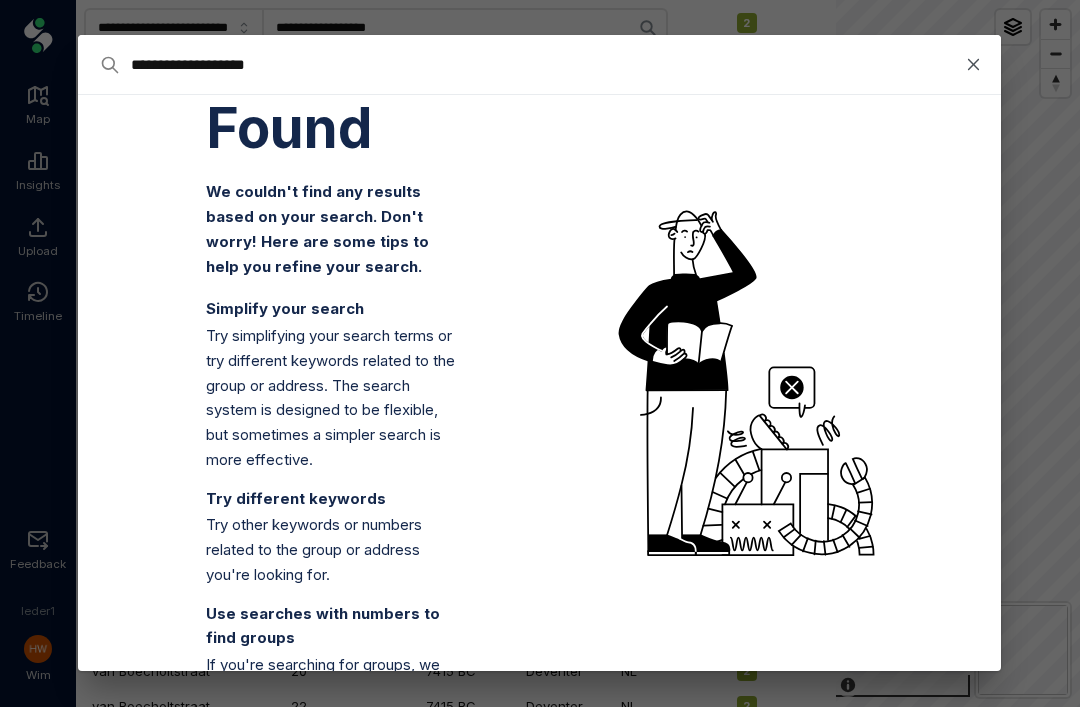 type on "**********" 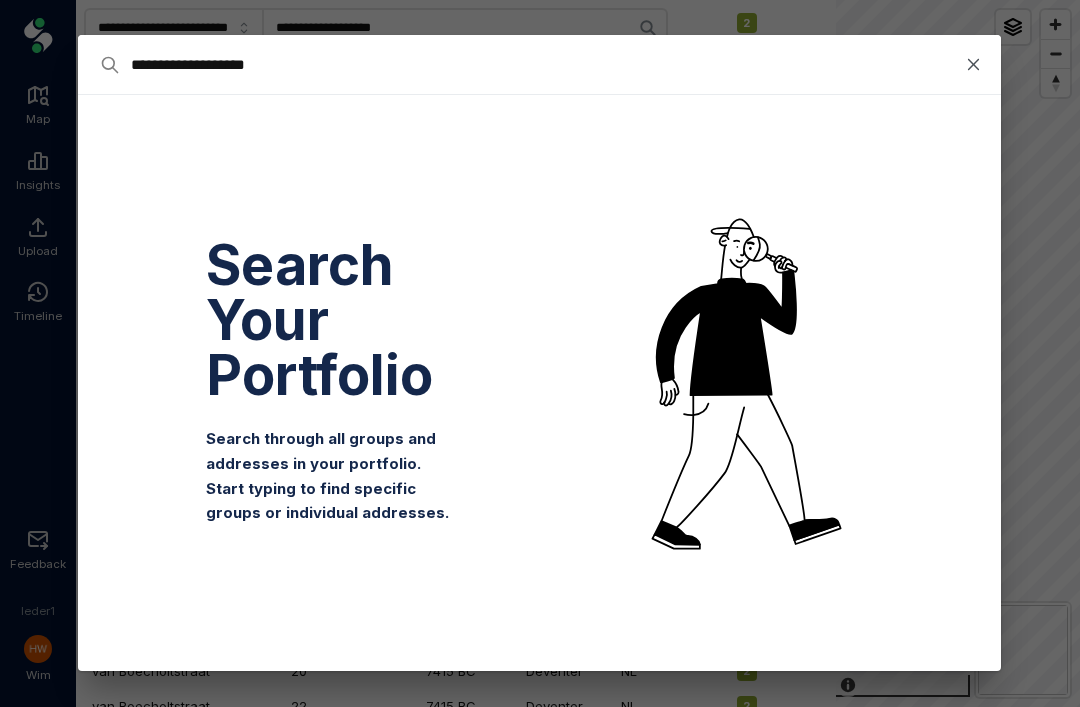 type on "**********" 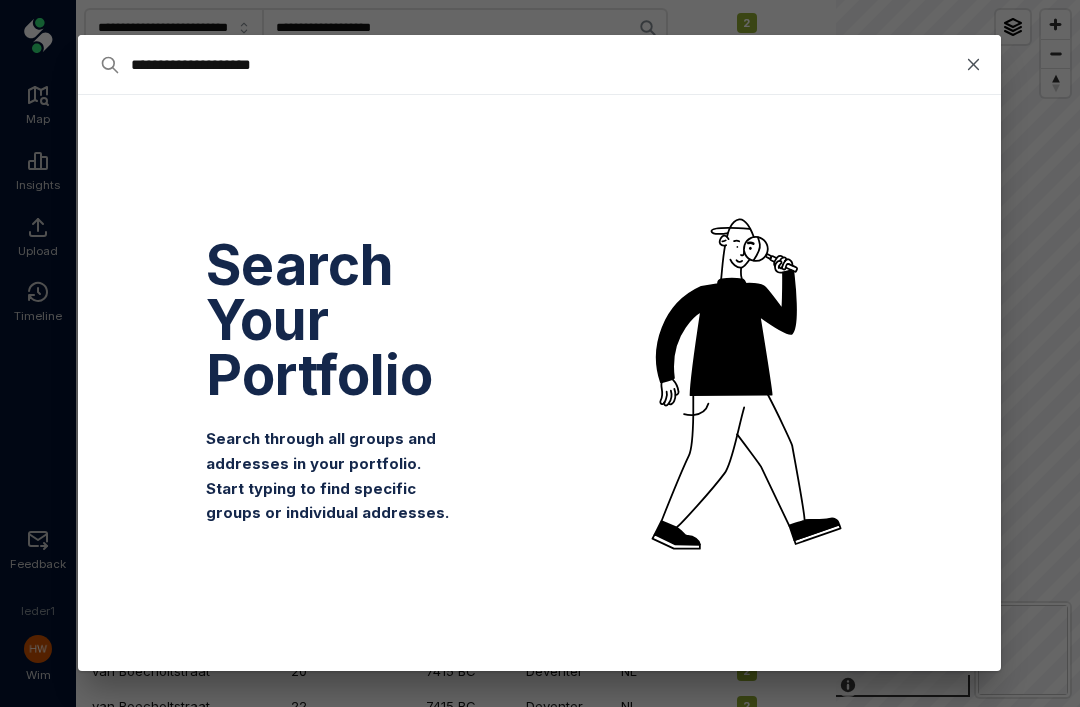 type on "**********" 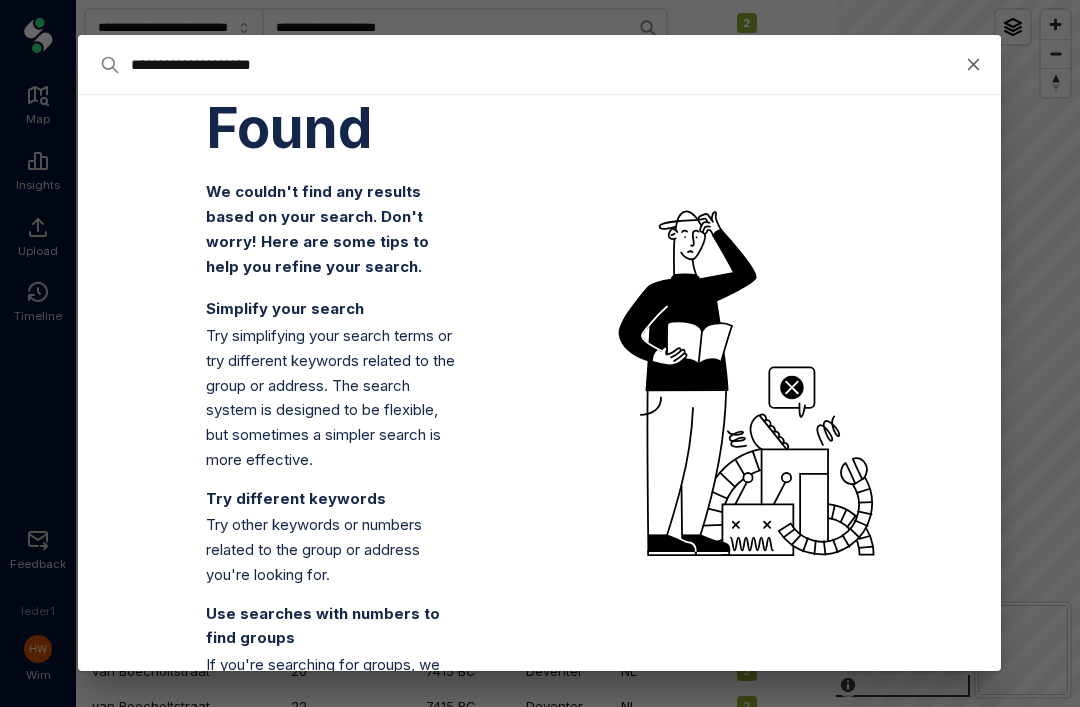 type on "**********" 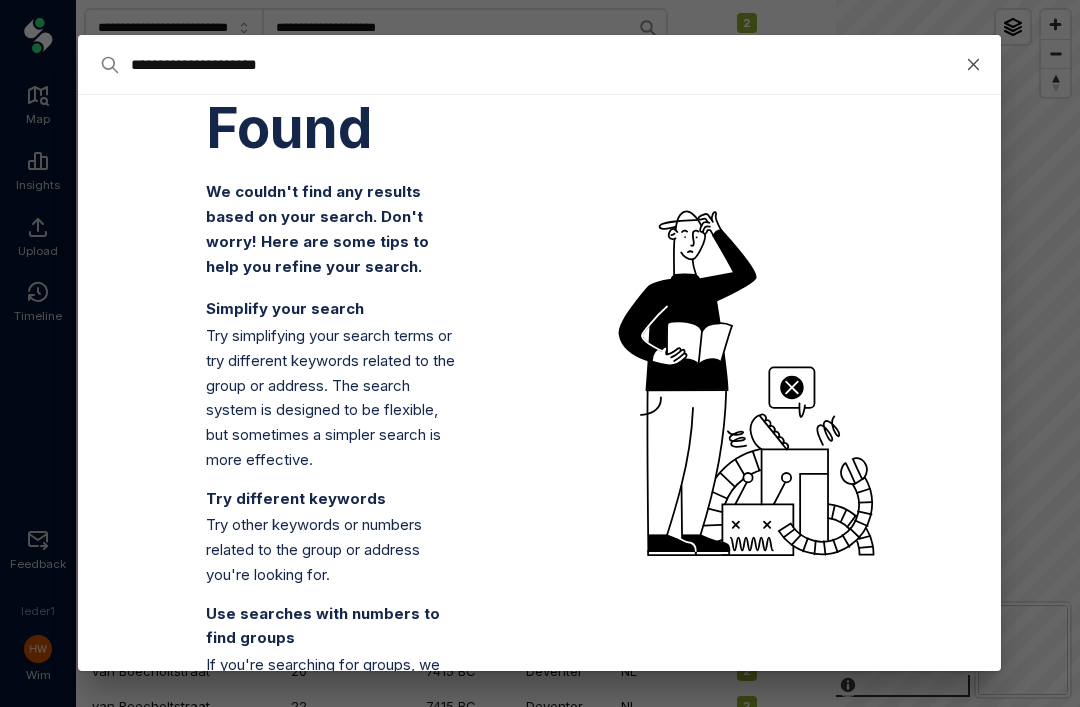 type on "**********" 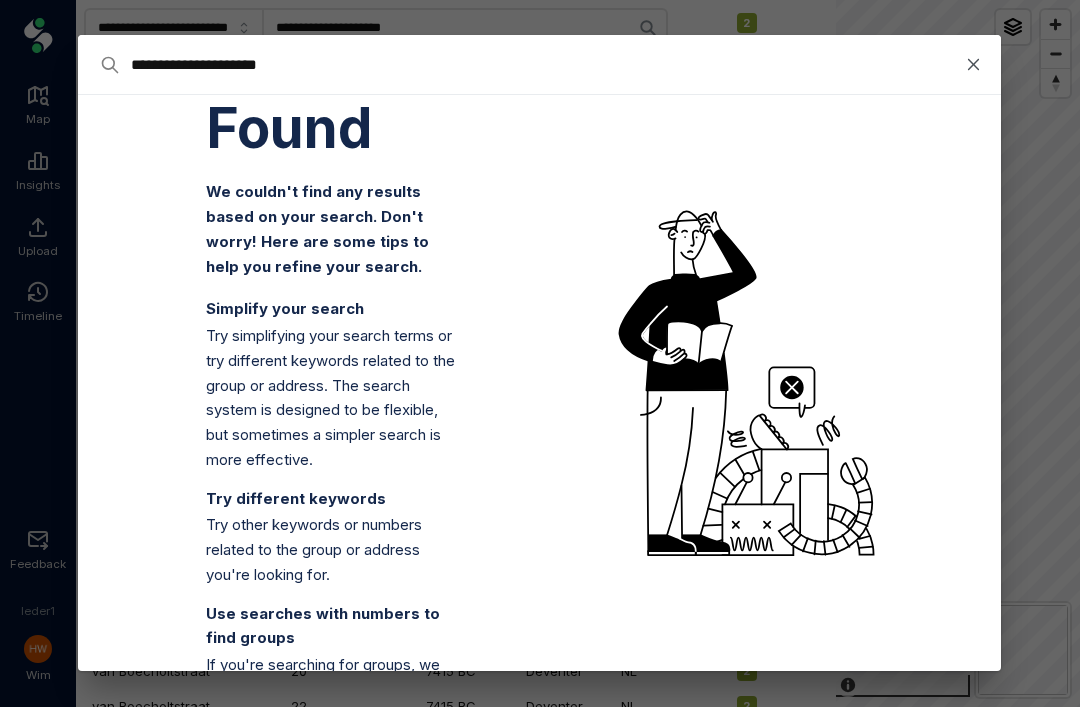 type on "**********" 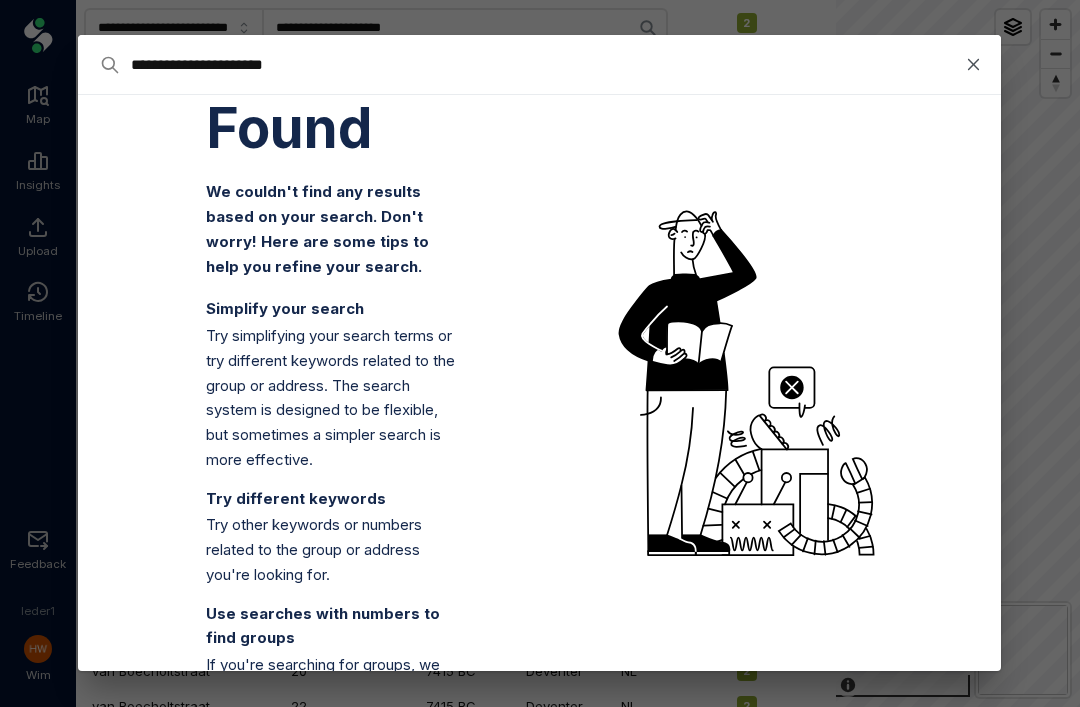 type on "**********" 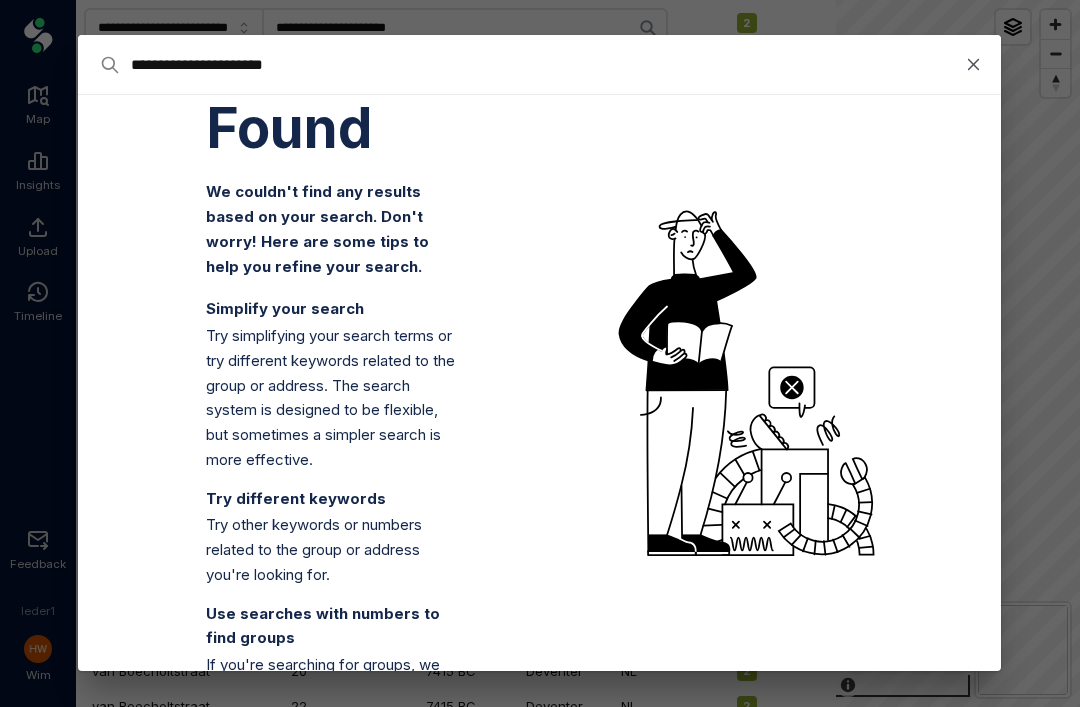 type on "**********" 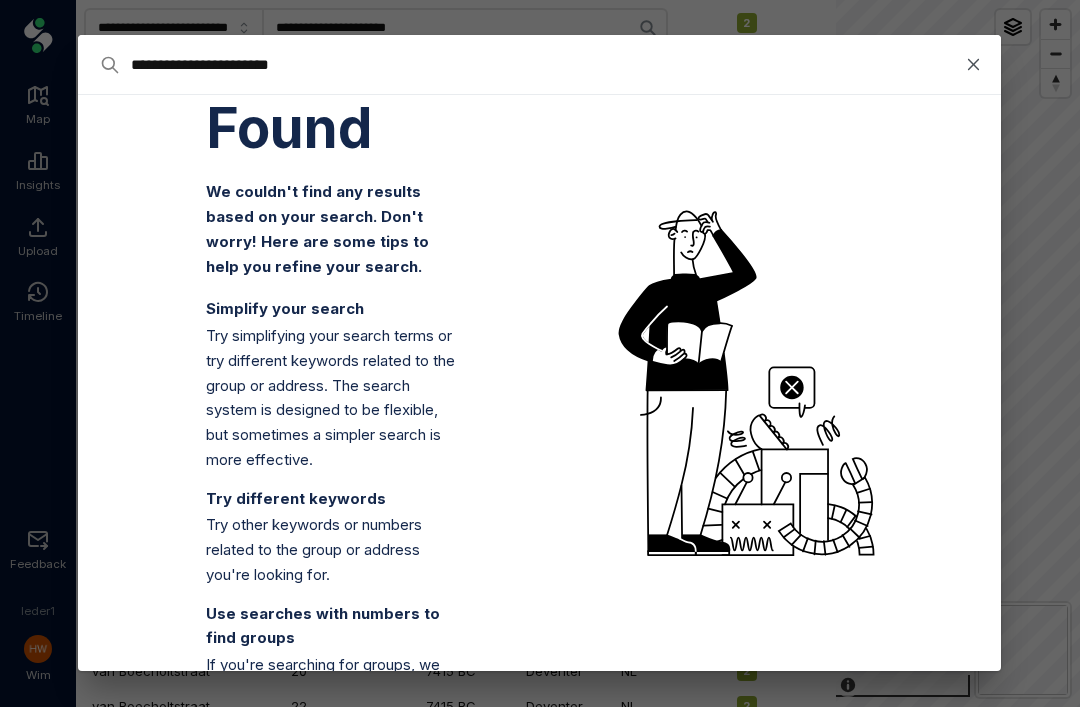 type on "**********" 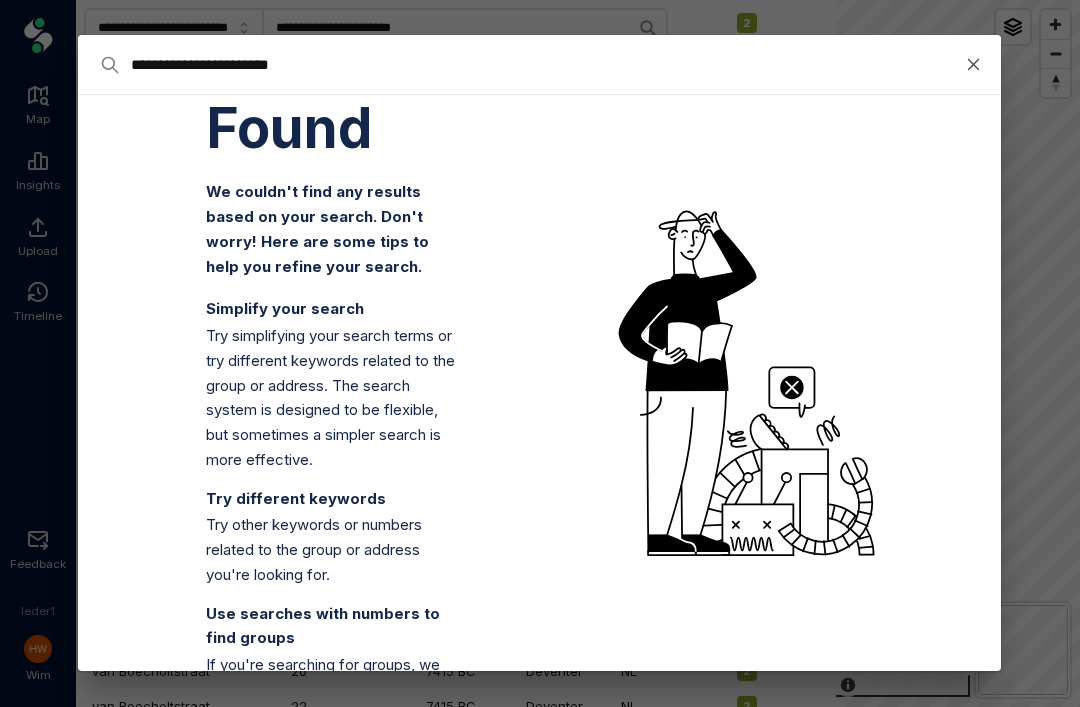 type on "**********" 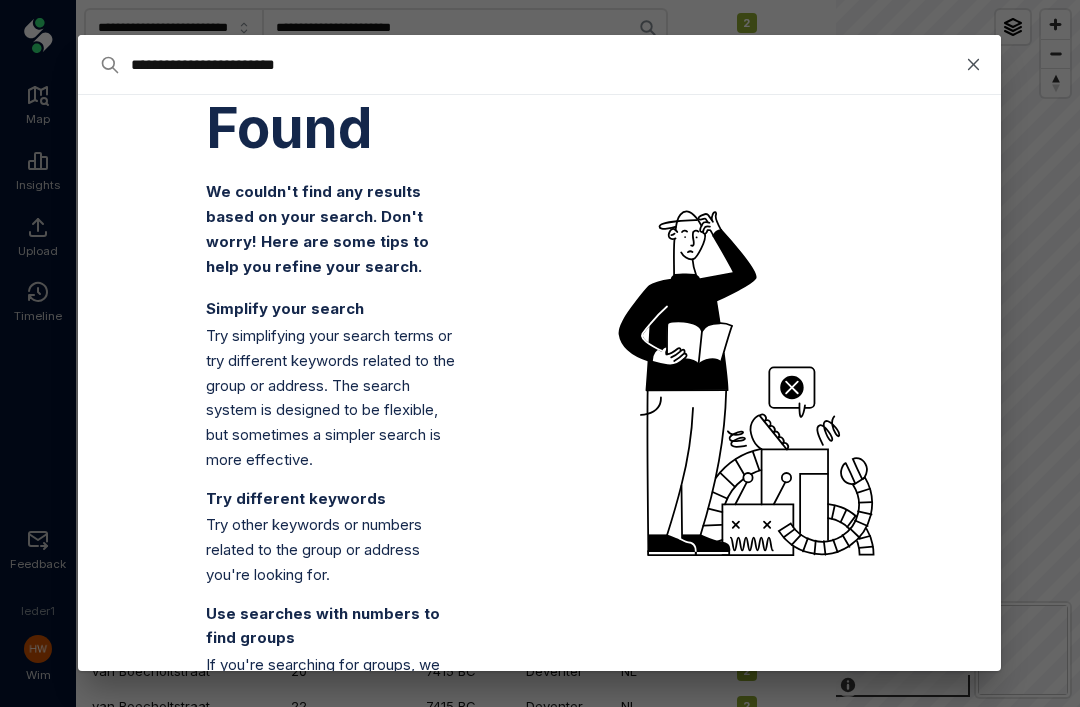 type on "**********" 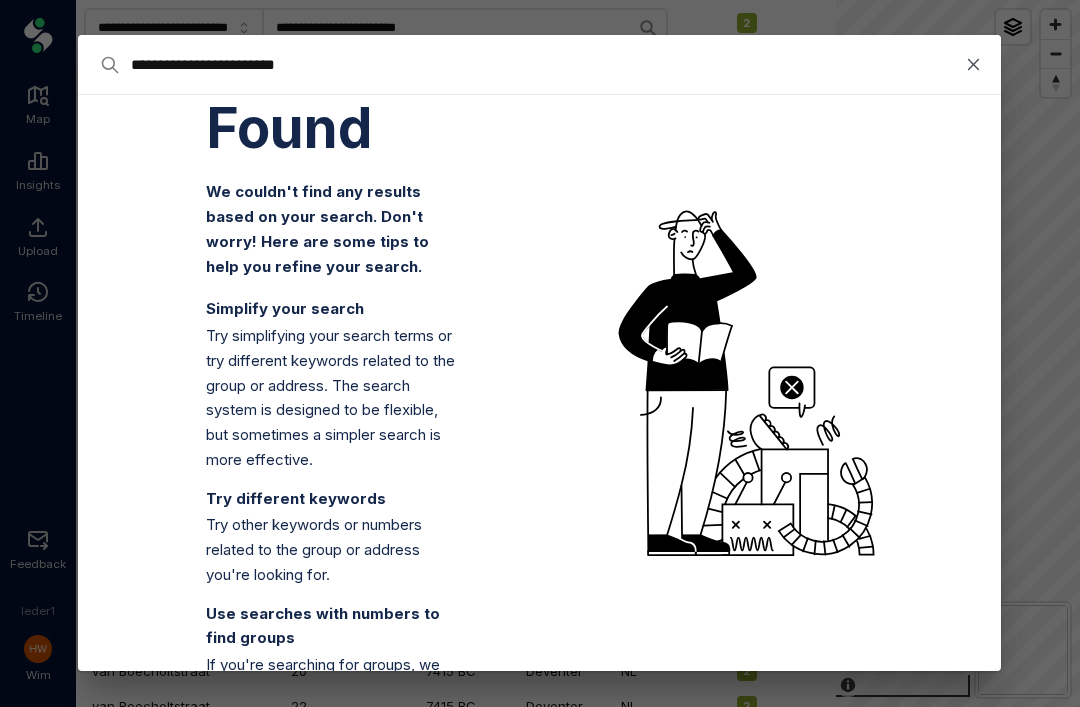 type on "**********" 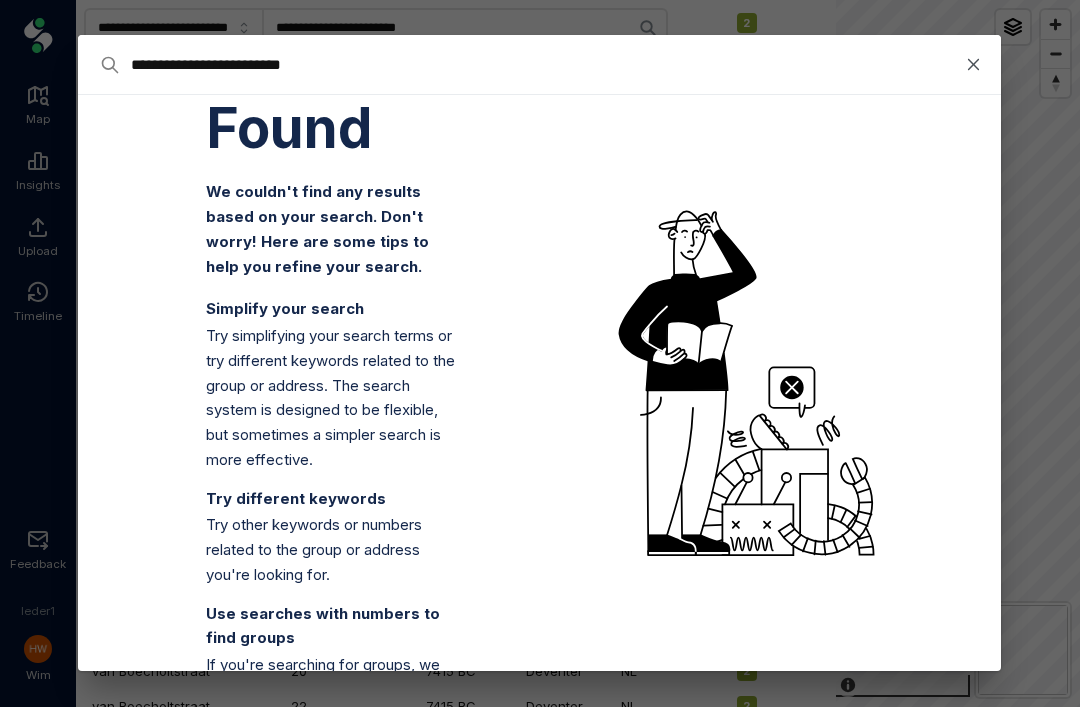 type on "**********" 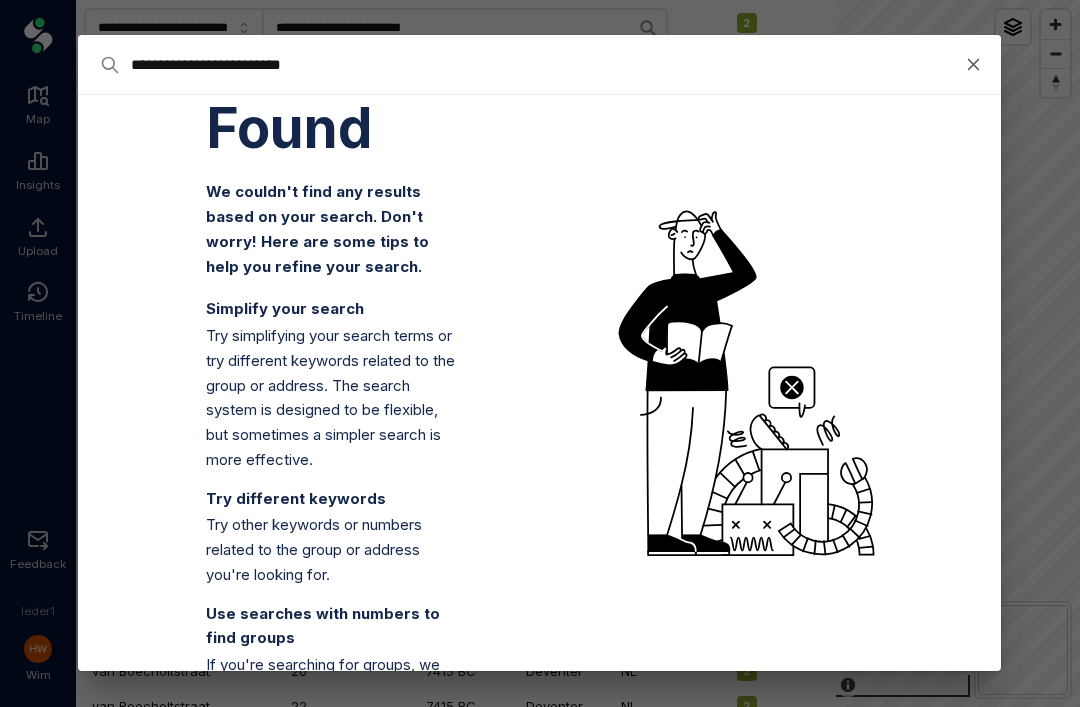 type on "**********" 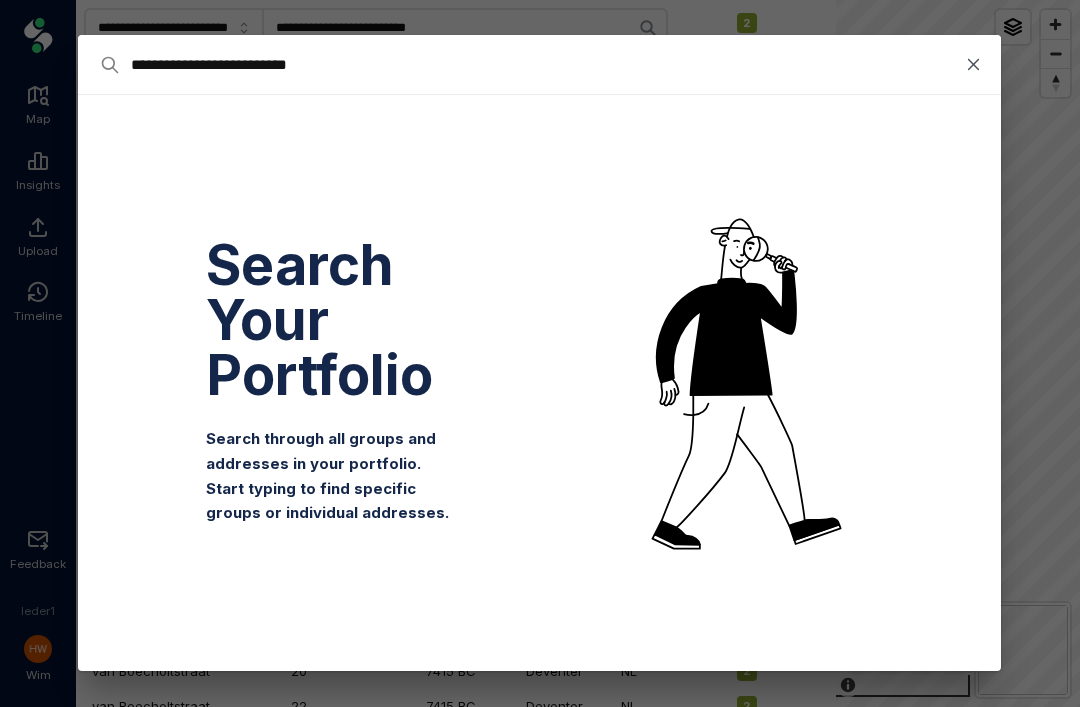 type on "**********" 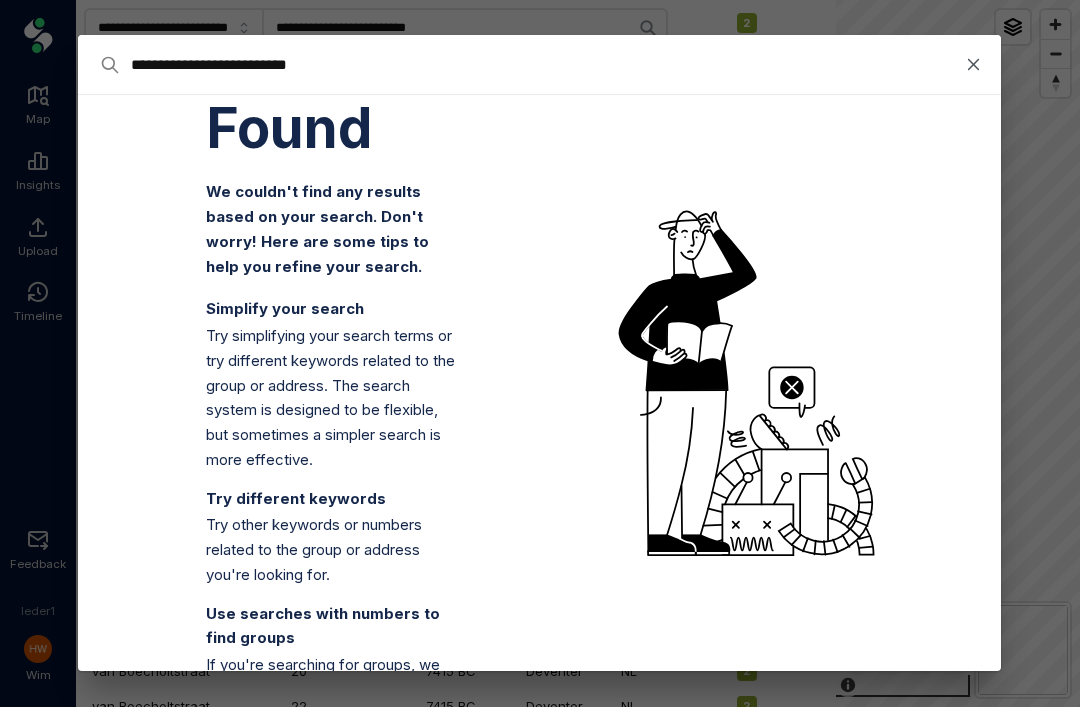 scroll, scrollTop: 0, scrollLeft: 0, axis: both 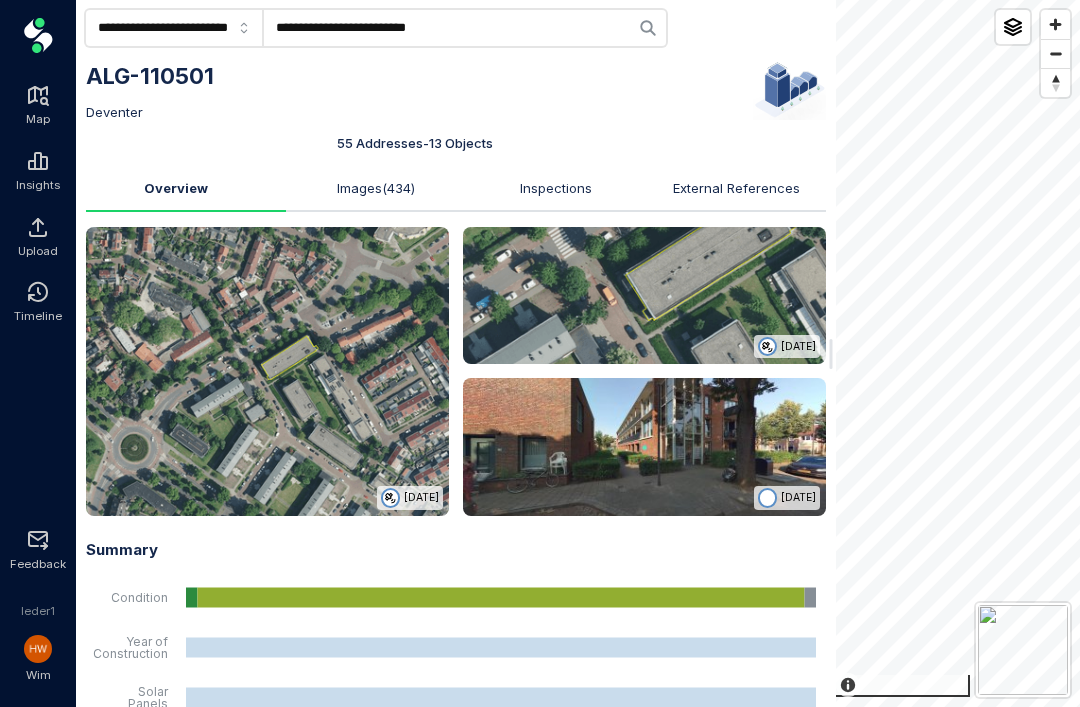 click at bounding box center [648, 28] 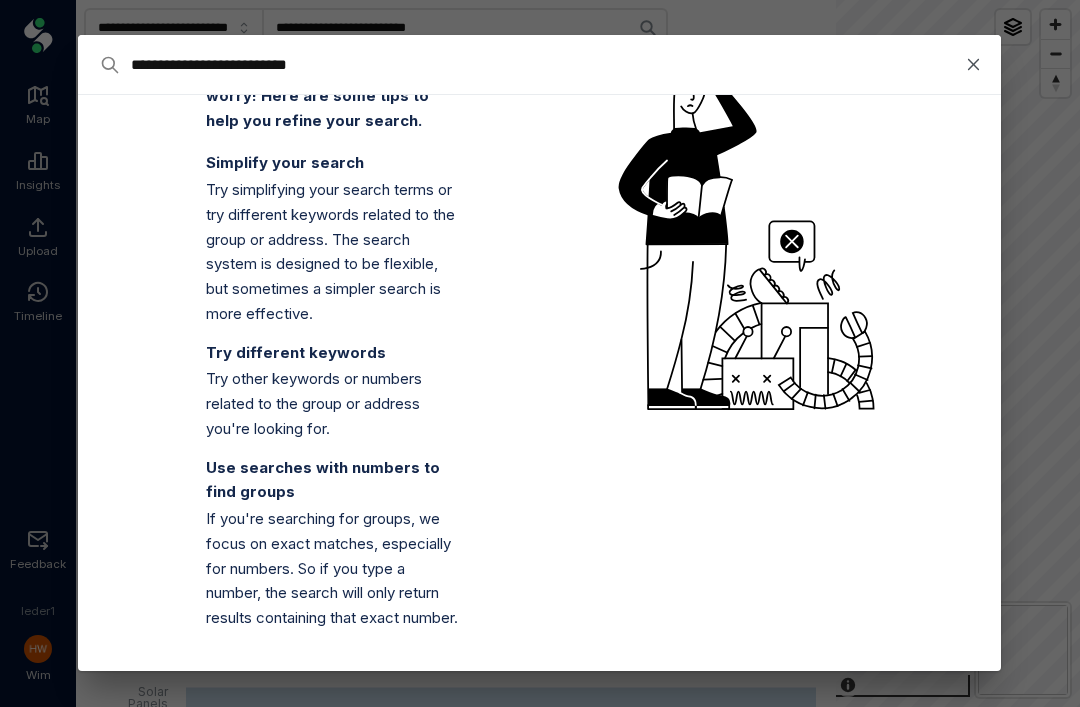 click on "No Results Found We couldn't find any results based on your search. Don't worry! Here are some tips to help you refine your search. Simplify your search Try simplifying your search terms or try different keywords related to the group or address. The search system is designed to be flexible, but sometimes a simpler search is more effective. Try different keywords Try other keywords or numbers related to the group or address you're looking for. Use searches with numbers to find groups If you're searching for groups, we focus on exact matches, especially for numbers. So if you type a number, the search will only return results containing that exact number." at bounding box center [539, 238] 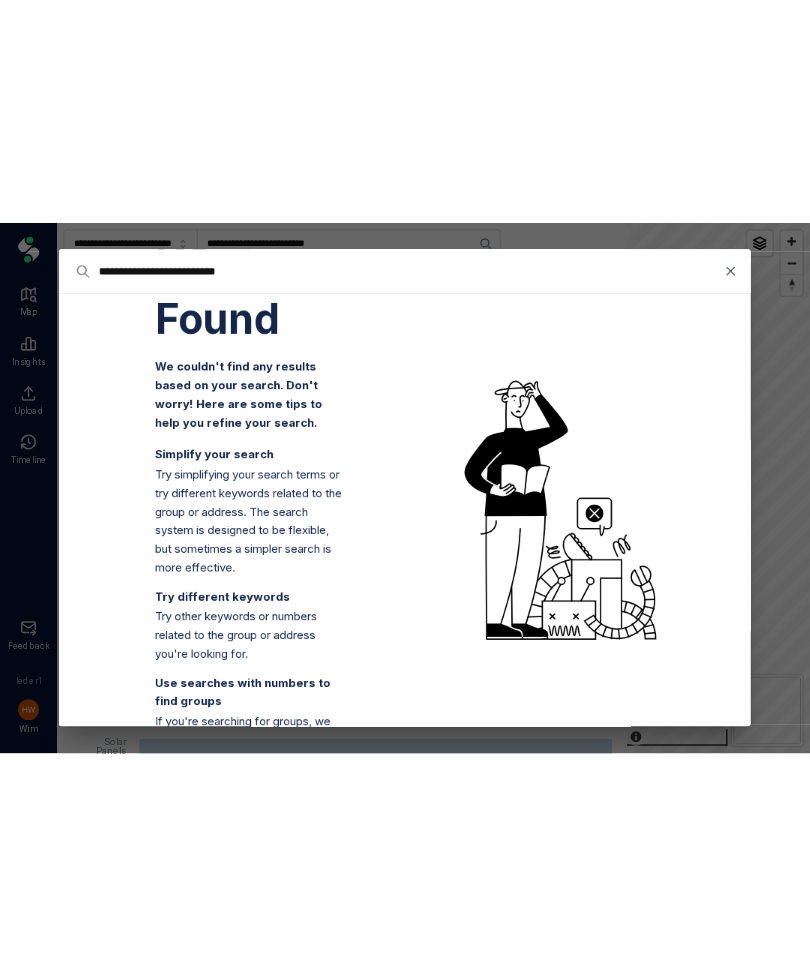 scroll, scrollTop: 0, scrollLeft: 0, axis: both 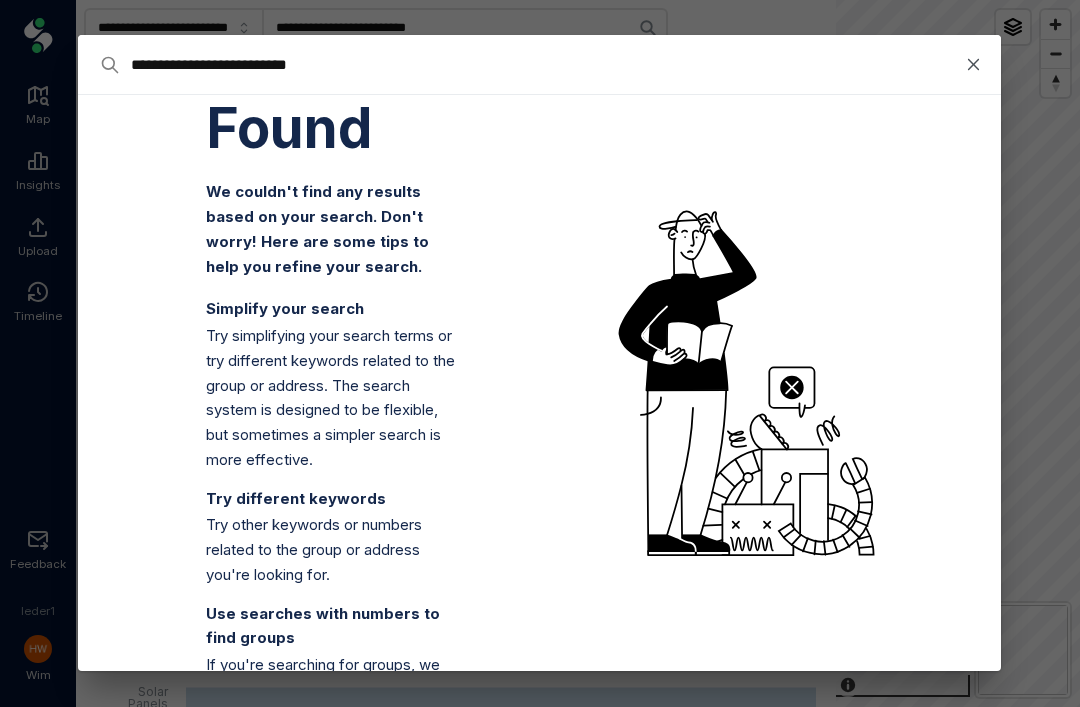 click on "**********" 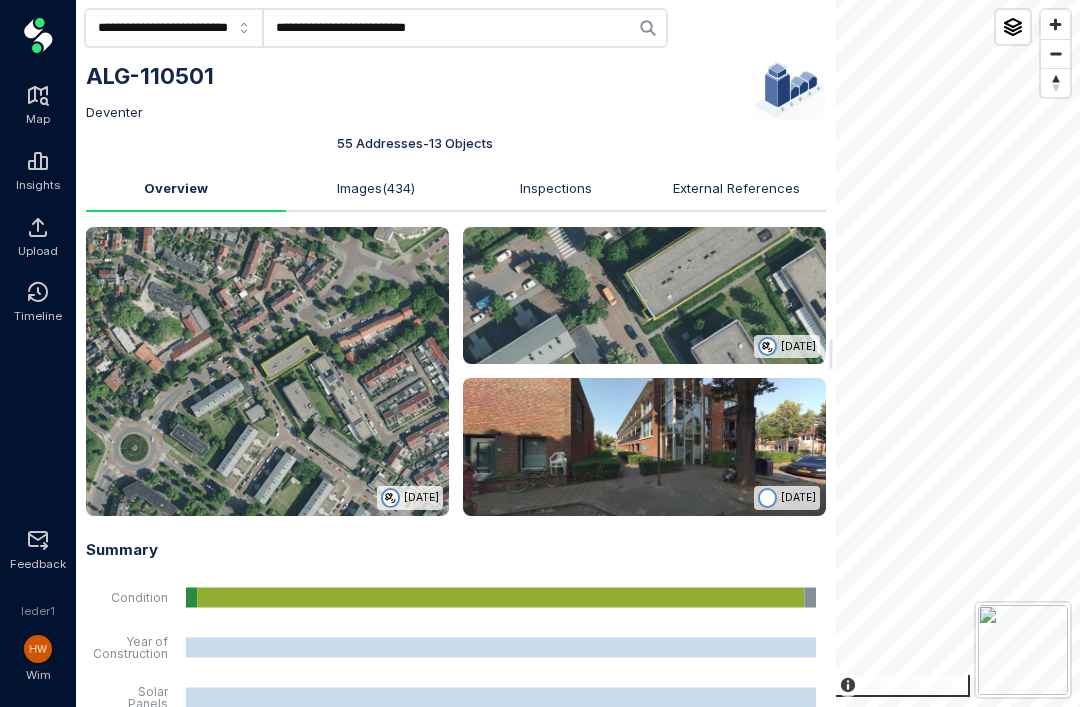 click 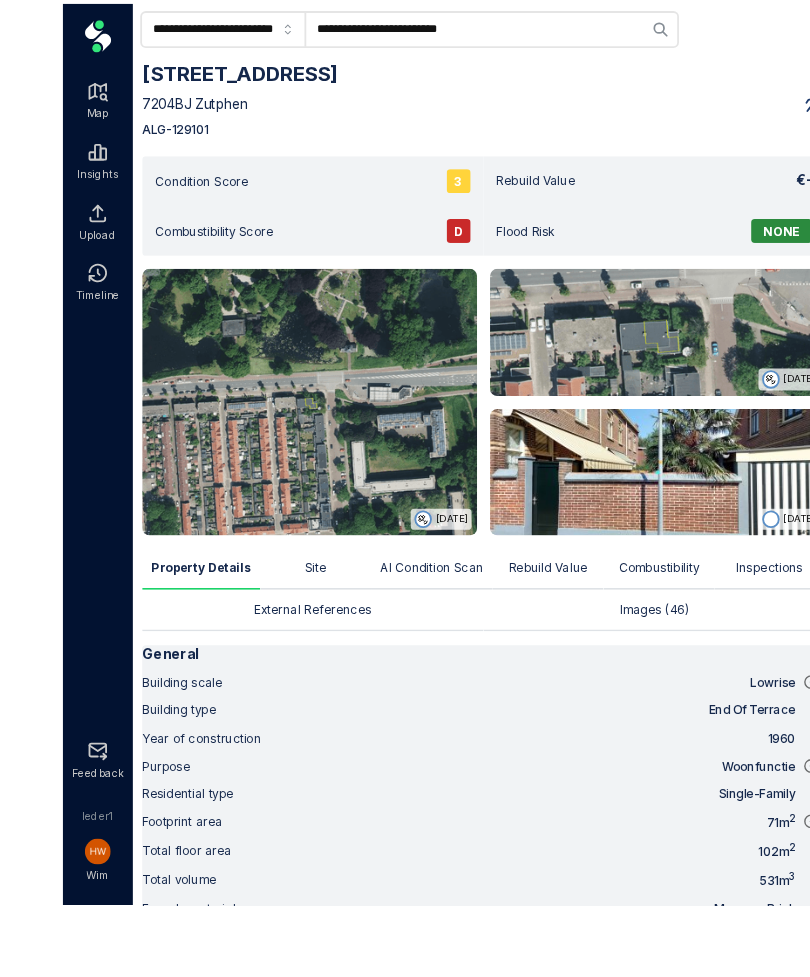 scroll, scrollTop: 64, scrollLeft: 0, axis: vertical 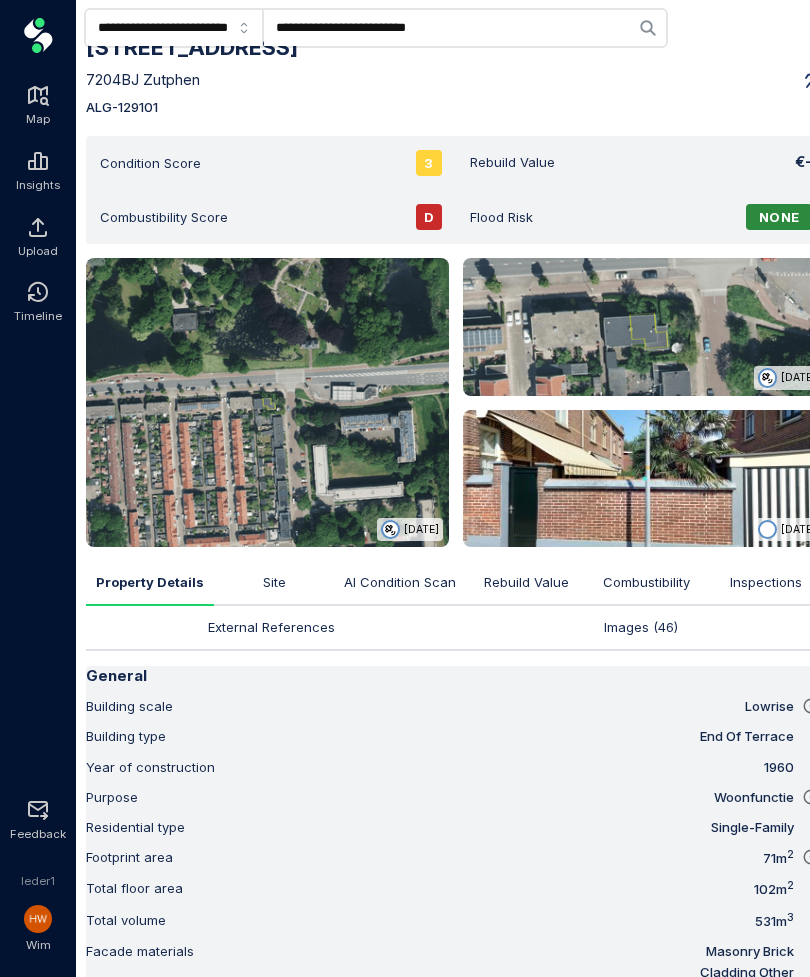 click at bounding box center [644, 327] 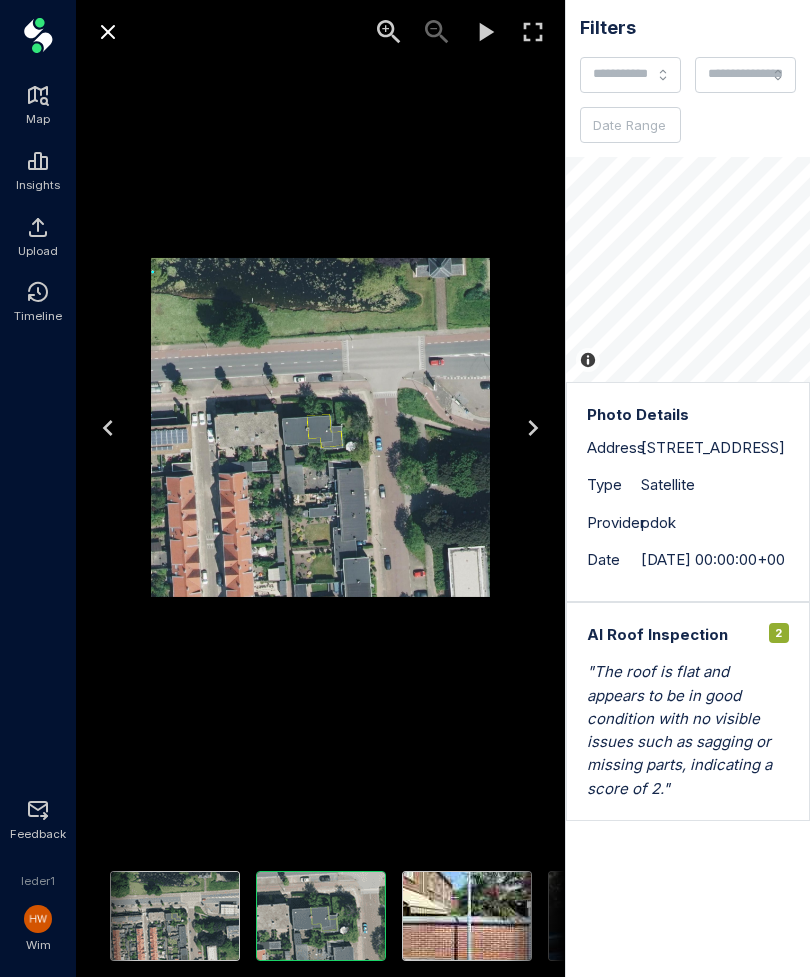 scroll, scrollTop: 64, scrollLeft: 0, axis: vertical 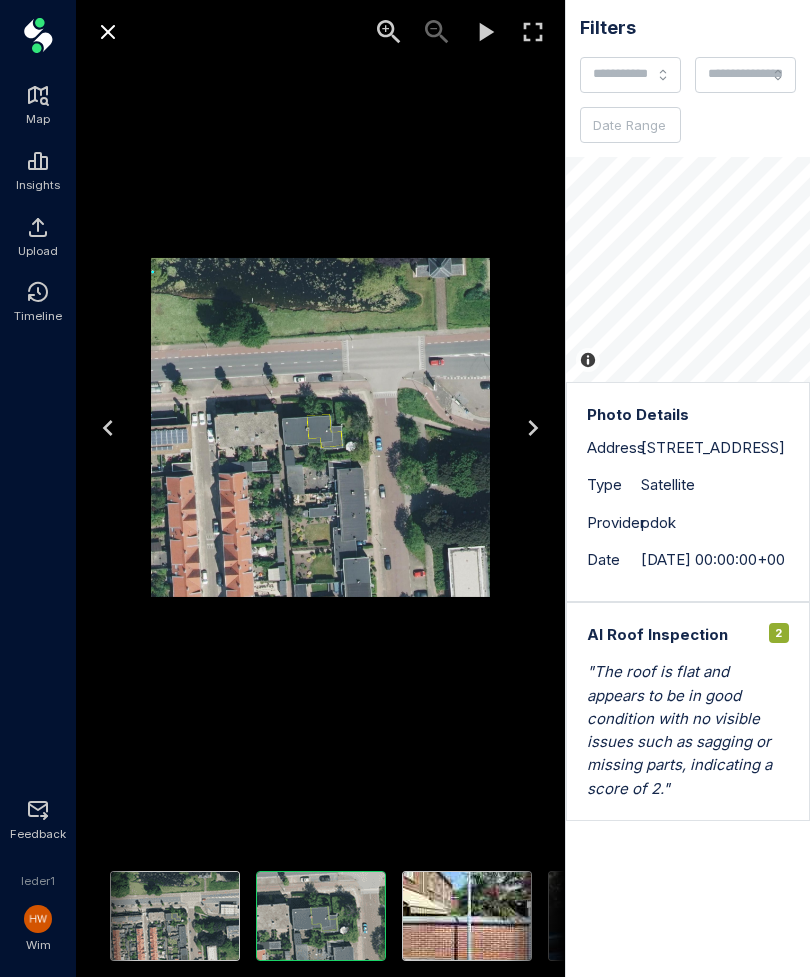 click at bounding box center (175, 916) 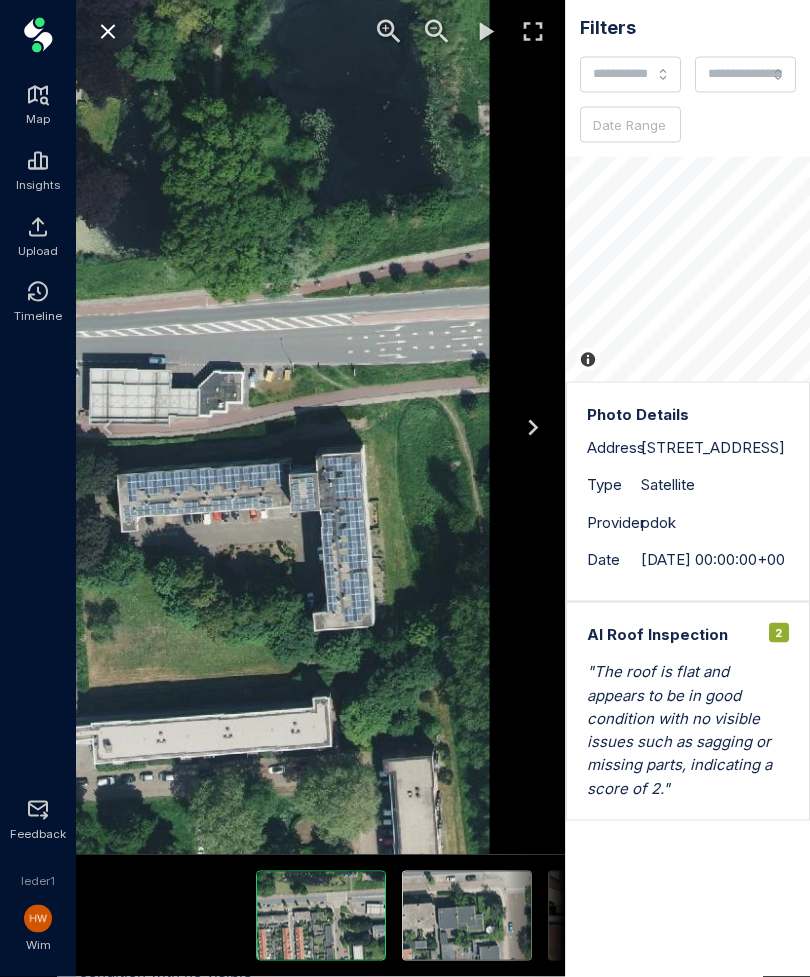 scroll, scrollTop: 60, scrollLeft: 0, axis: vertical 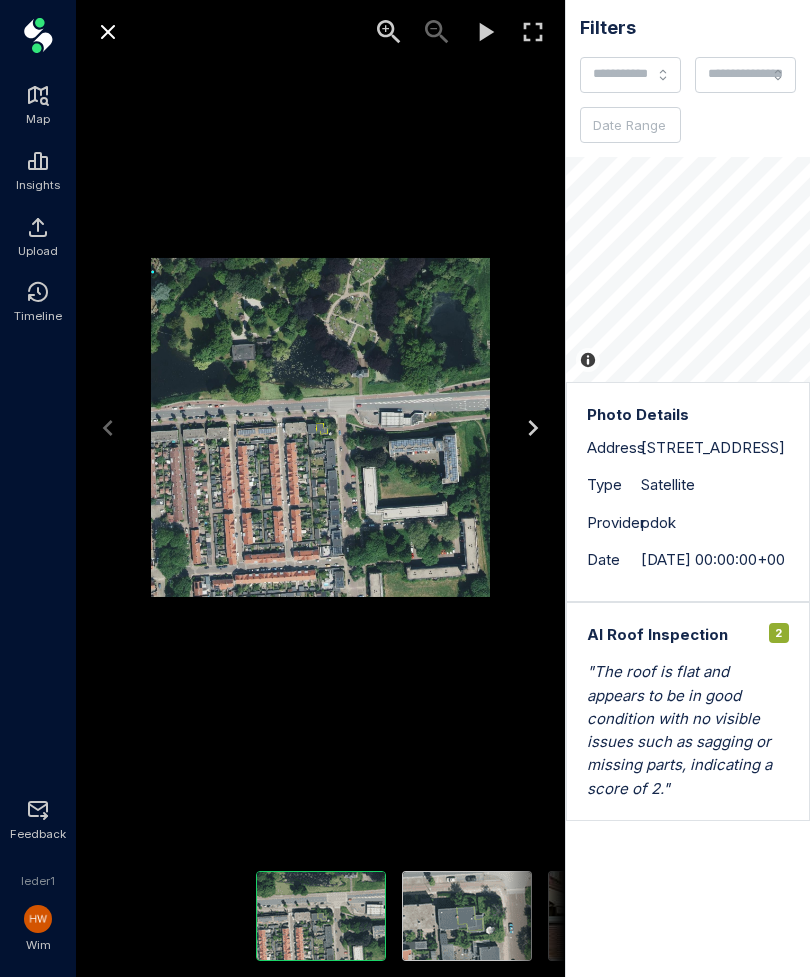 click 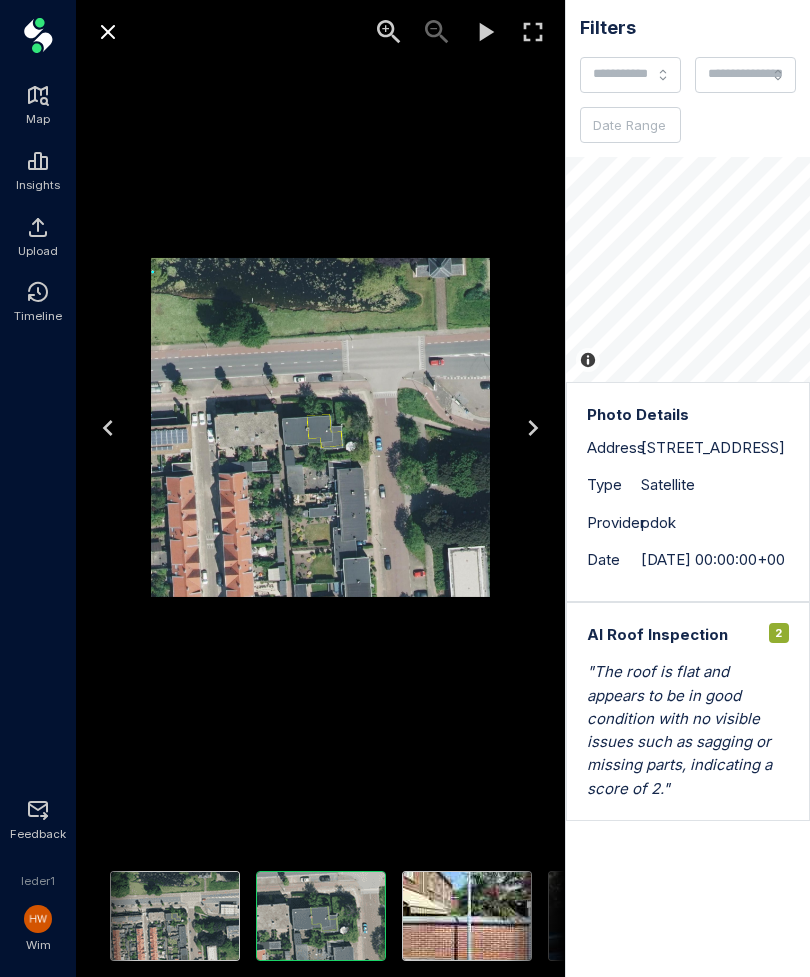 click 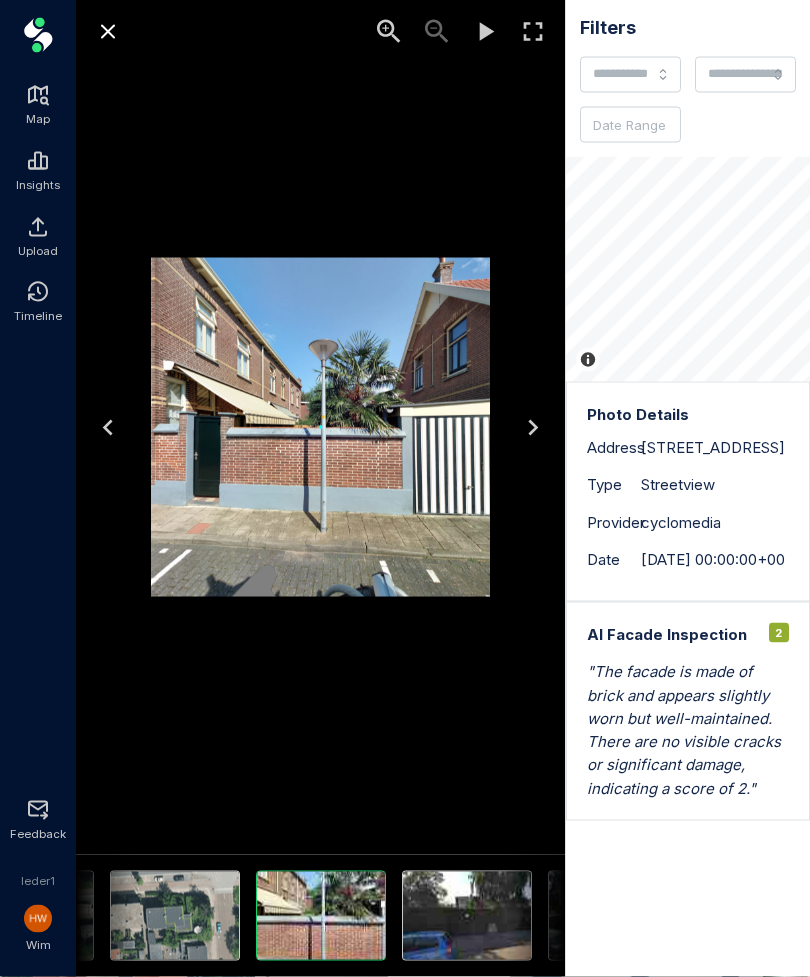 scroll, scrollTop: 53, scrollLeft: 0, axis: vertical 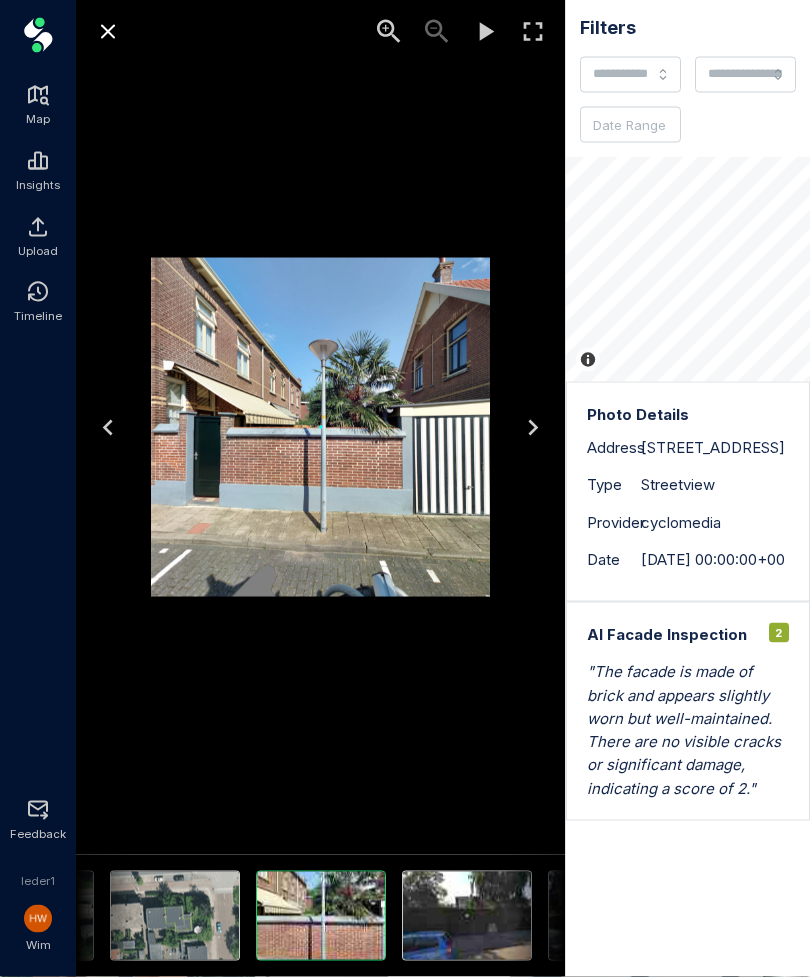 click at bounding box center [320, 427] 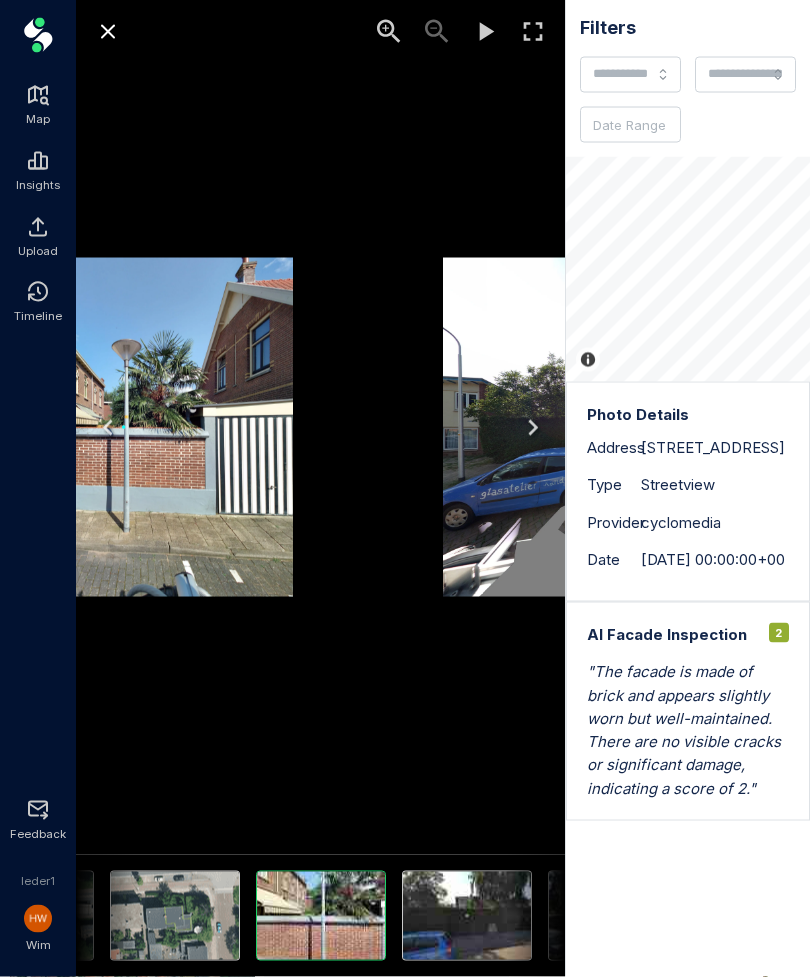 scroll, scrollTop: 54, scrollLeft: 0, axis: vertical 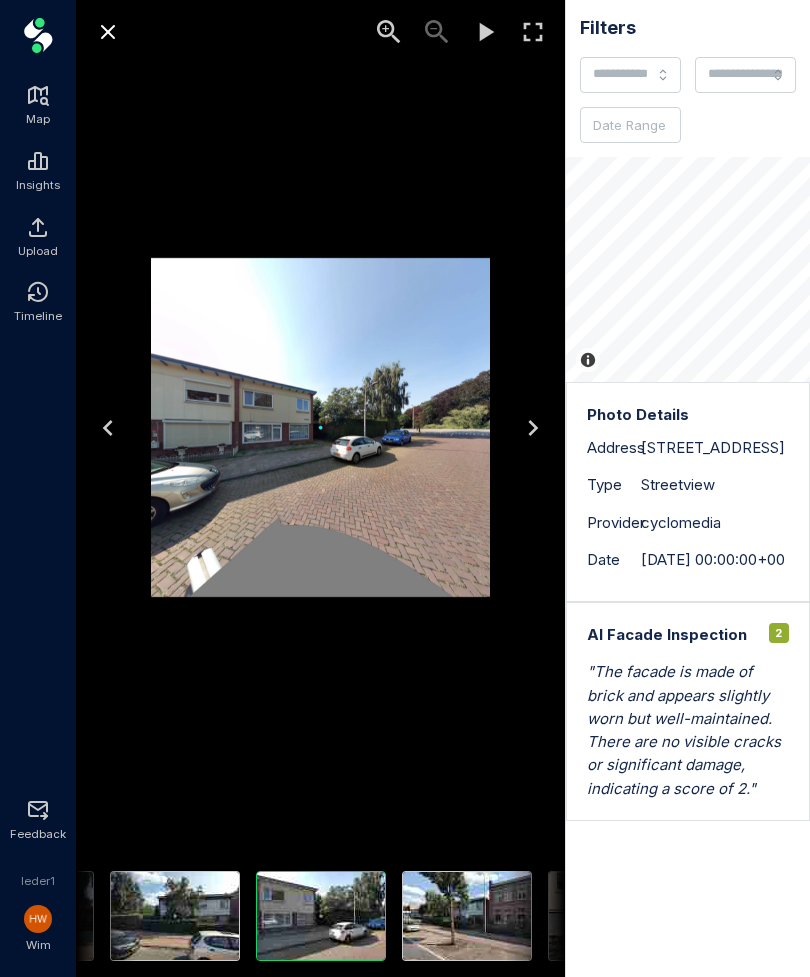 click at bounding box center (533, 428) 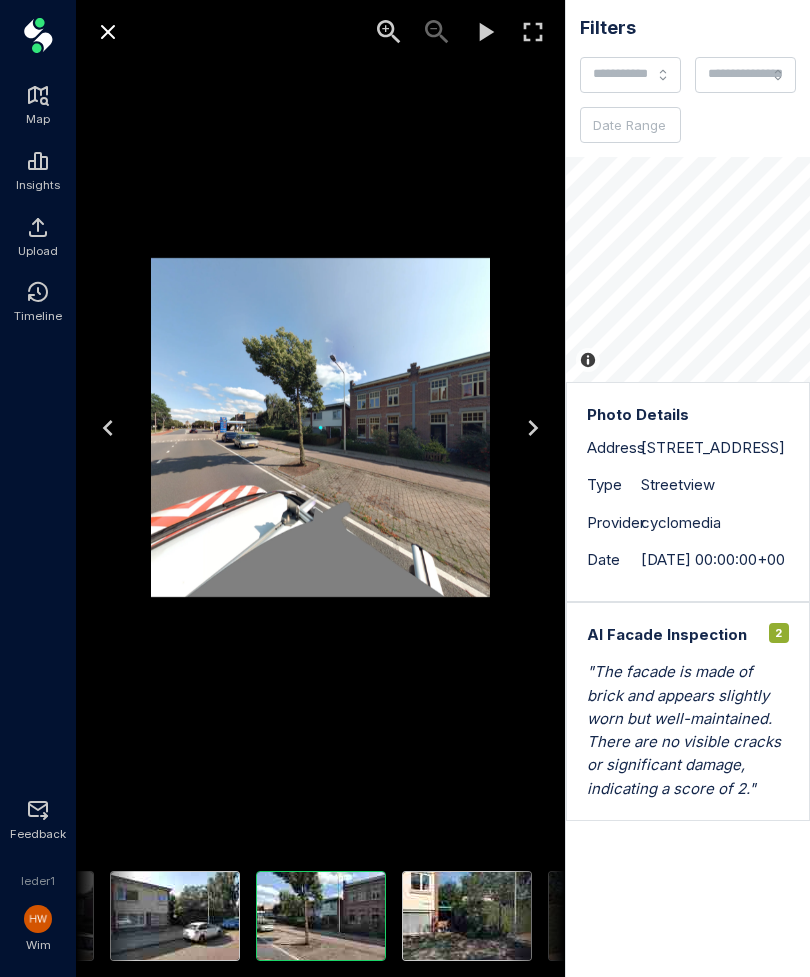 scroll, scrollTop: 64, scrollLeft: 0, axis: vertical 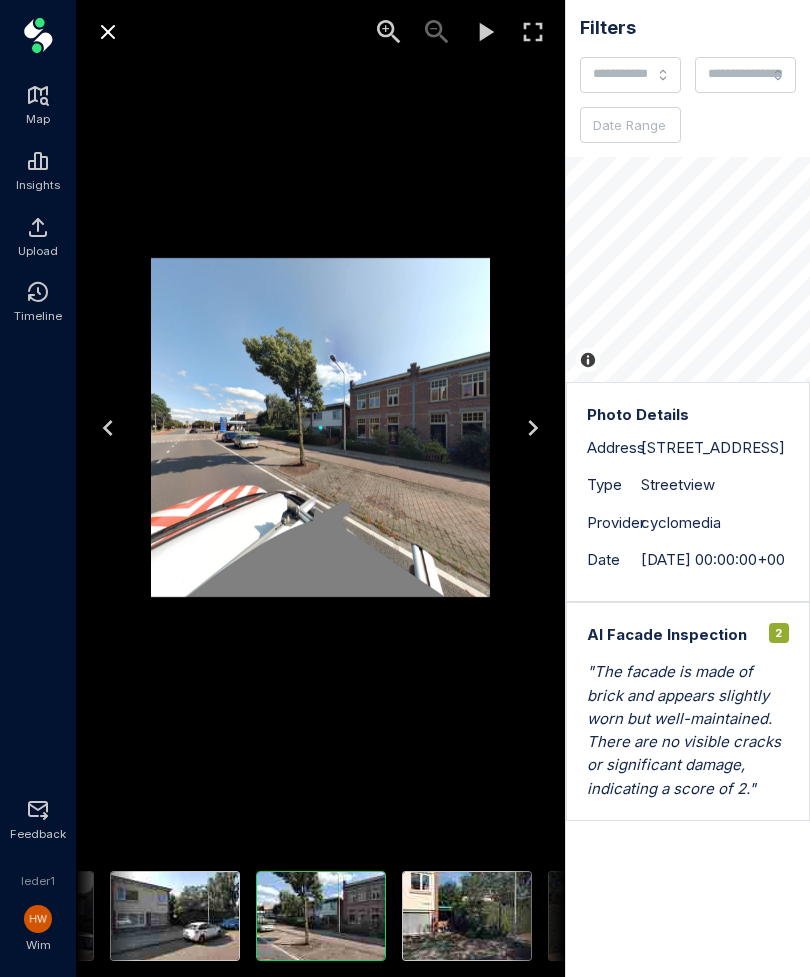 click 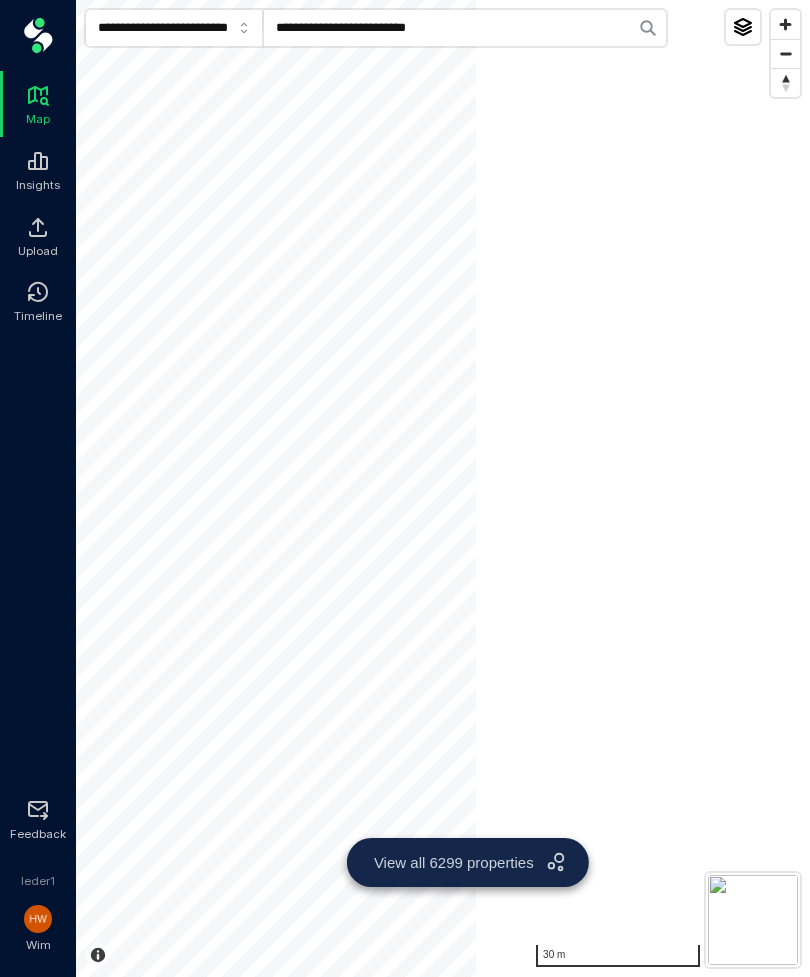 scroll, scrollTop: 35, scrollLeft: 0, axis: vertical 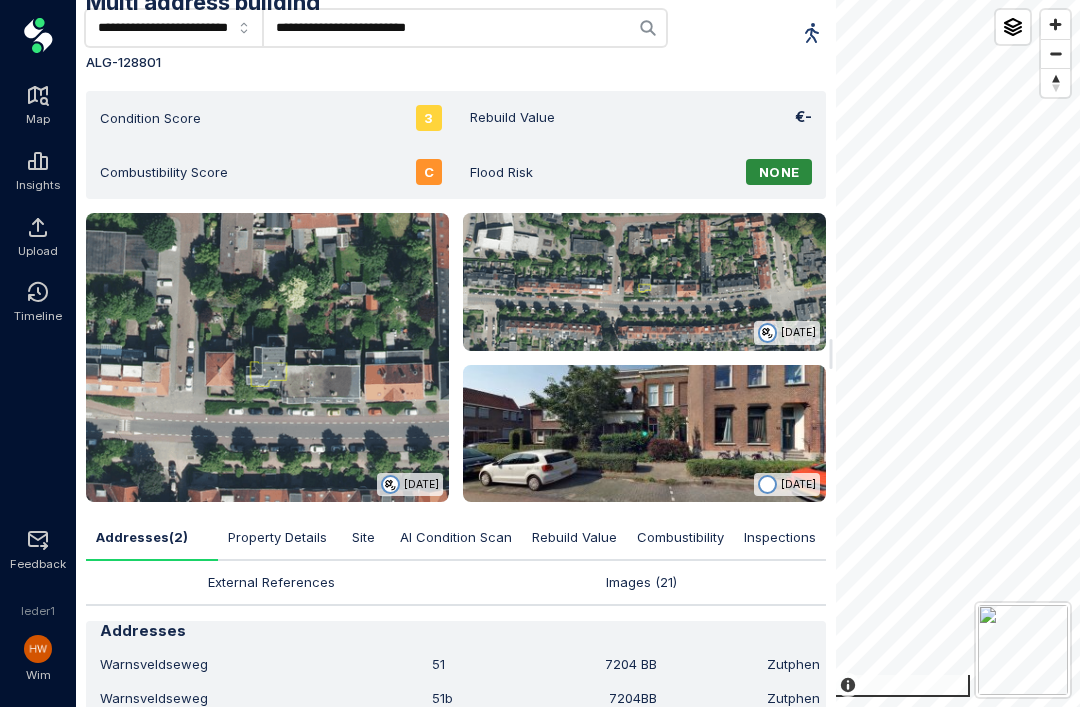 click on "Addresses" at bounding box center (460, 631) 